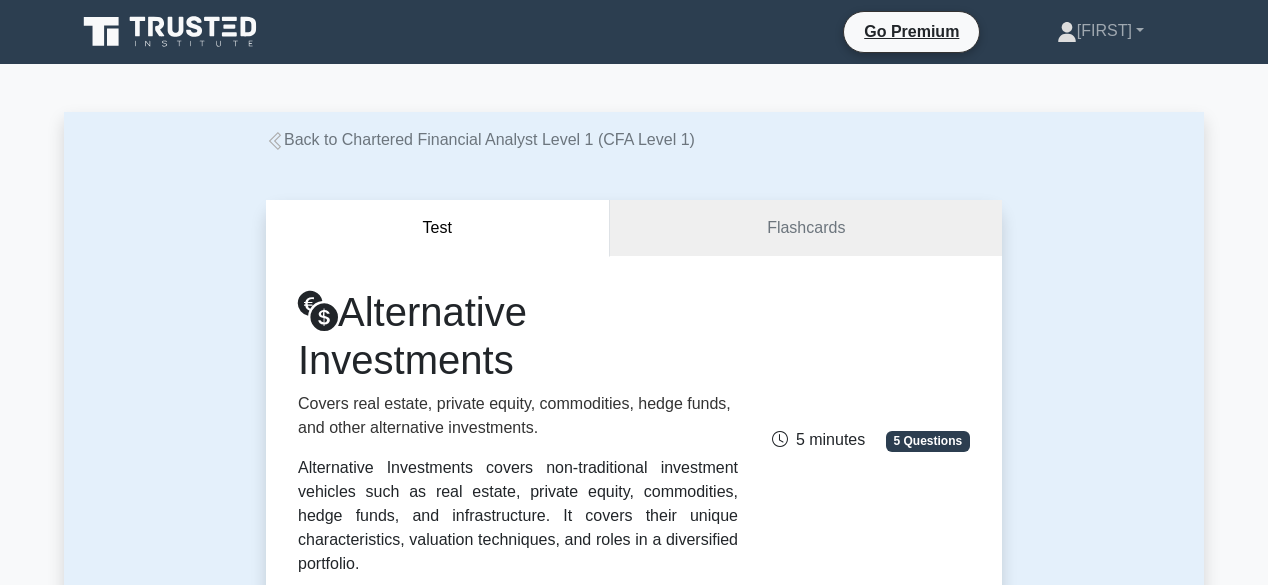 scroll, scrollTop: 373, scrollLeft: 0, axis: vertical 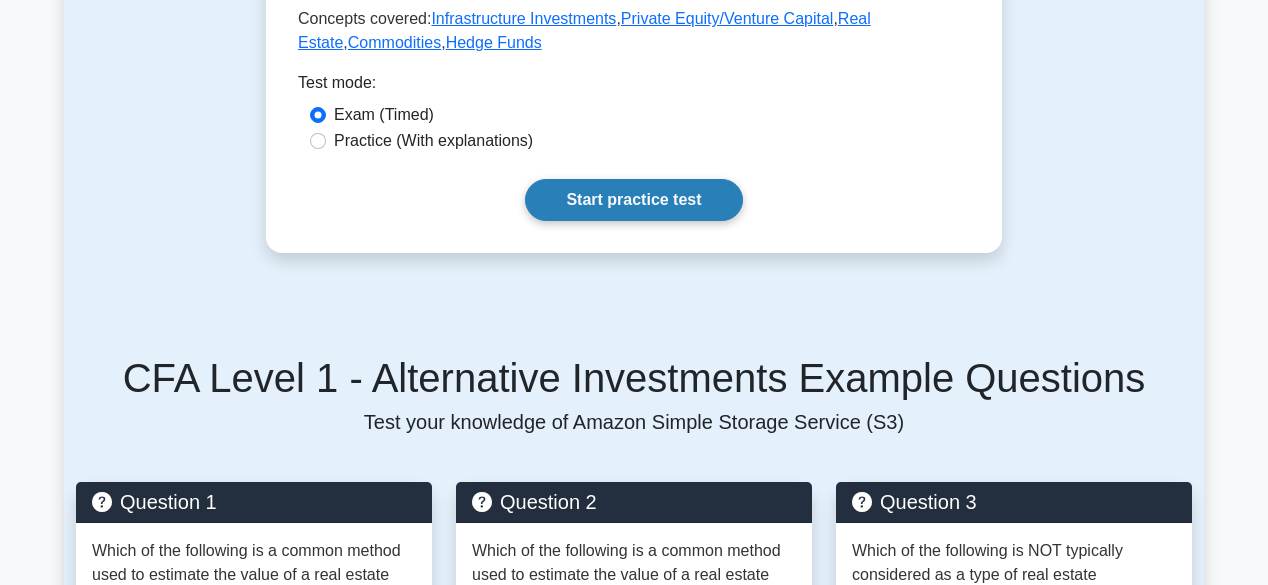 click on "Start practice test" at bounding box center (633, 200) 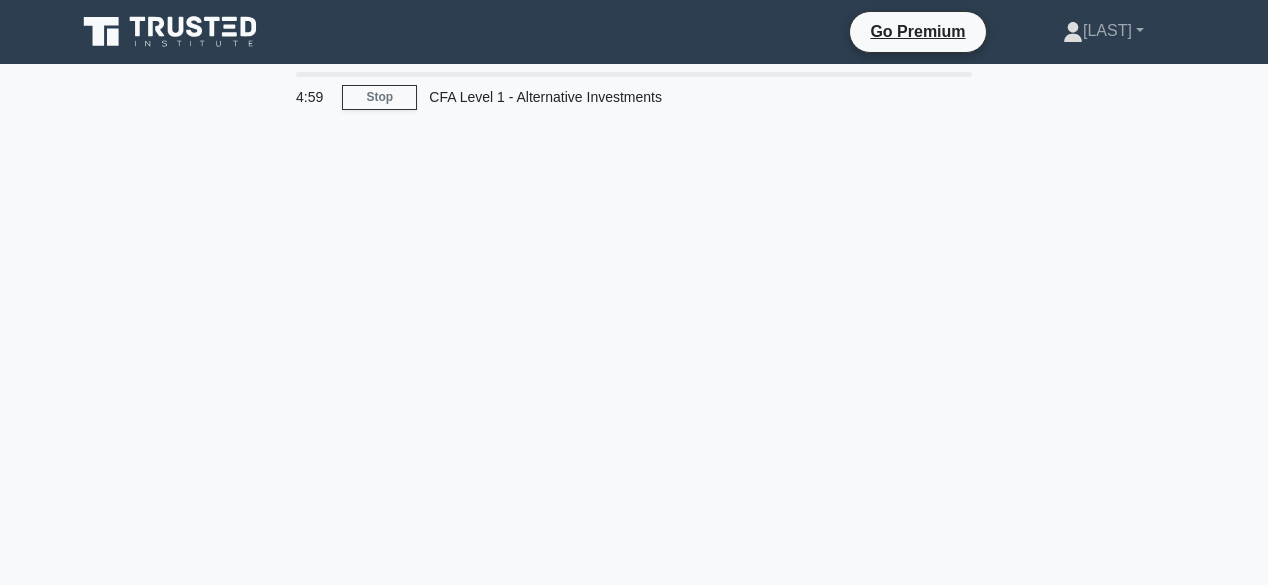 scroll, scrollTop: 0, scrollLeft: 0, axis: both 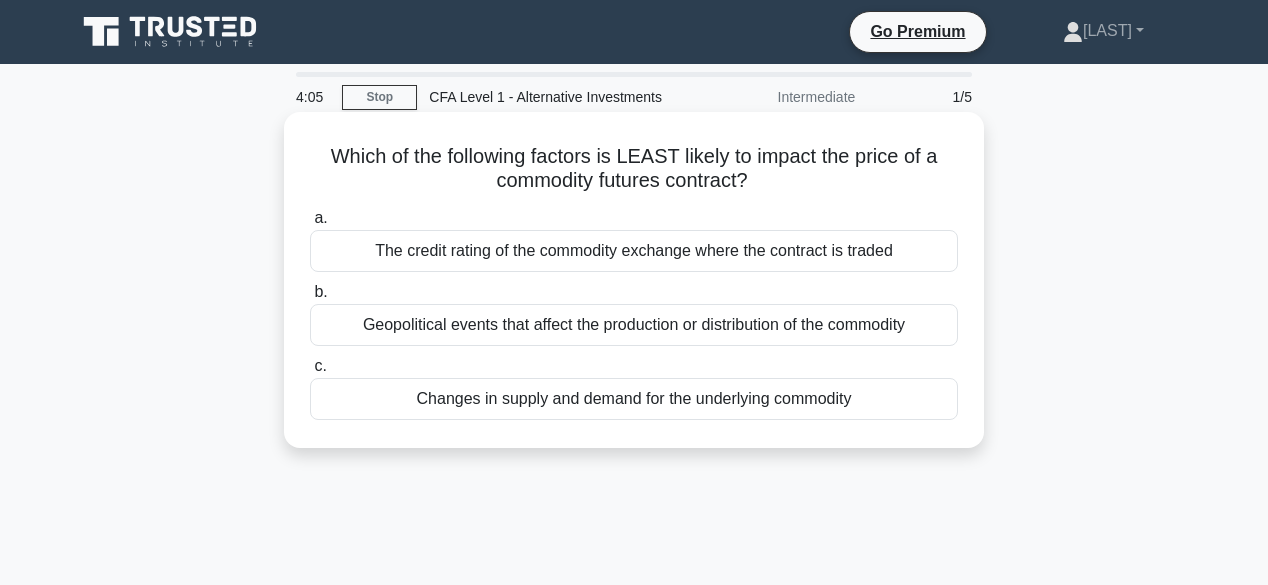 click on "The credit rating of the commodity exchange where the contract is traded" at bounding box center [634, 251] 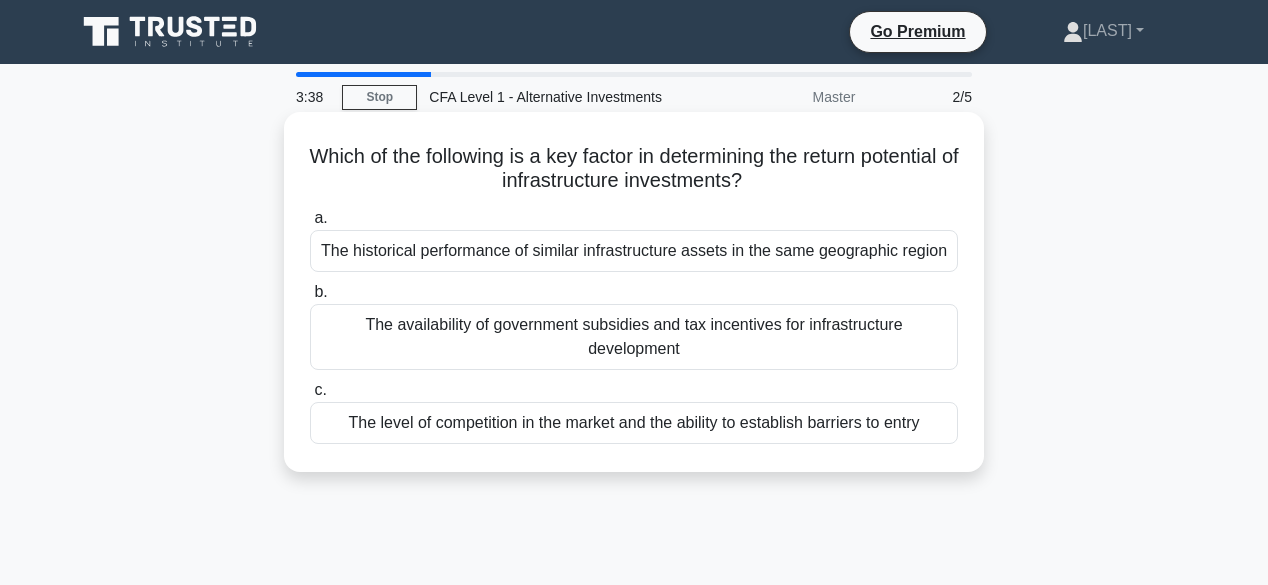 click on "The historical performance of similar infrastructure assets in the same geographic region" at bounding box center [634, 251] 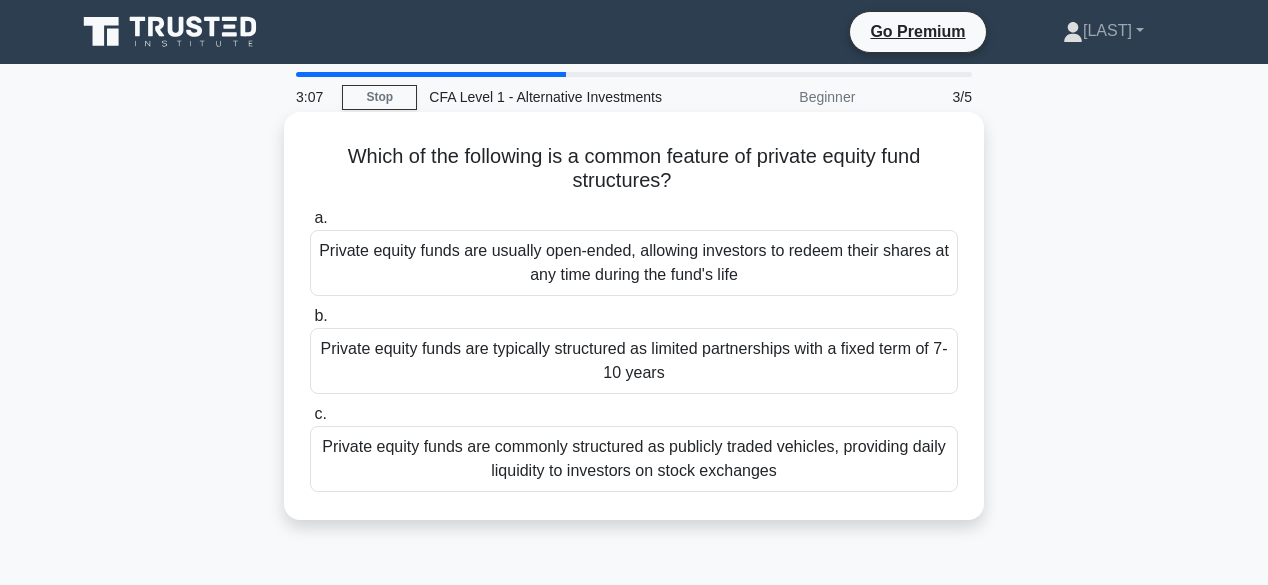 click on "Private equity funds are typically structured as limited partnerships with a fixed term of 7-10 years" at bounding box center (634, 361) 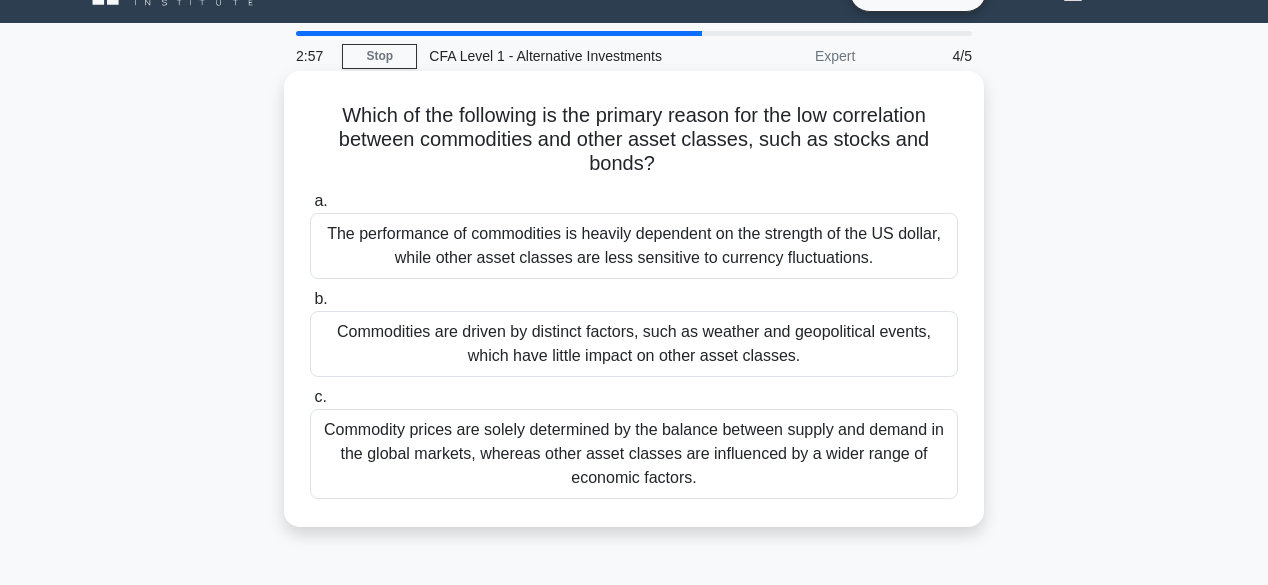 scroll, scrollTop: 41, scrollLeft: 0, axis: vertical 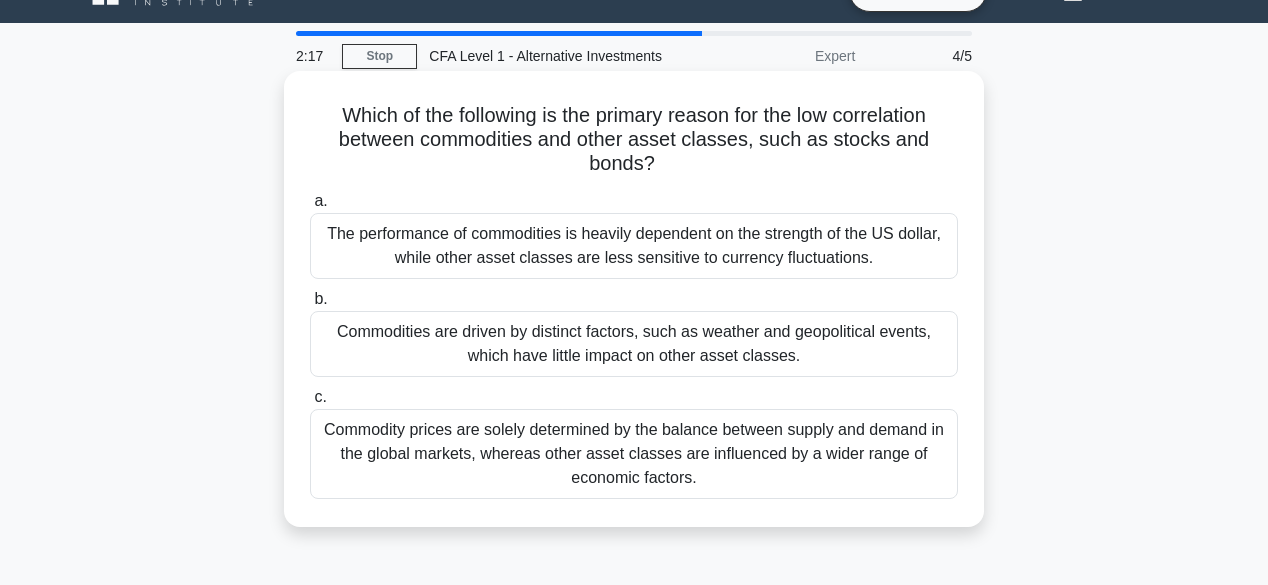 click on "The performance of commodities is heavily dependent on the strength of the US dollar, while other asset classes are less sensitive to currency fluctuations." at bounding box center (634, 246) 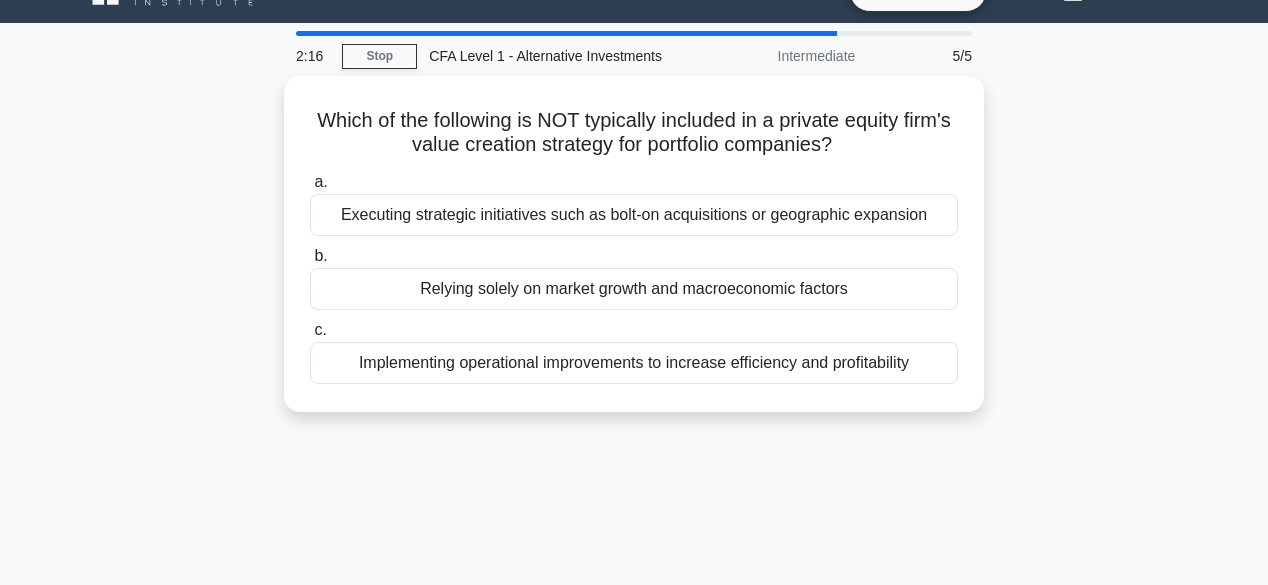 scroll, scrollTop: 0, scrollLeft: 0, axis: both 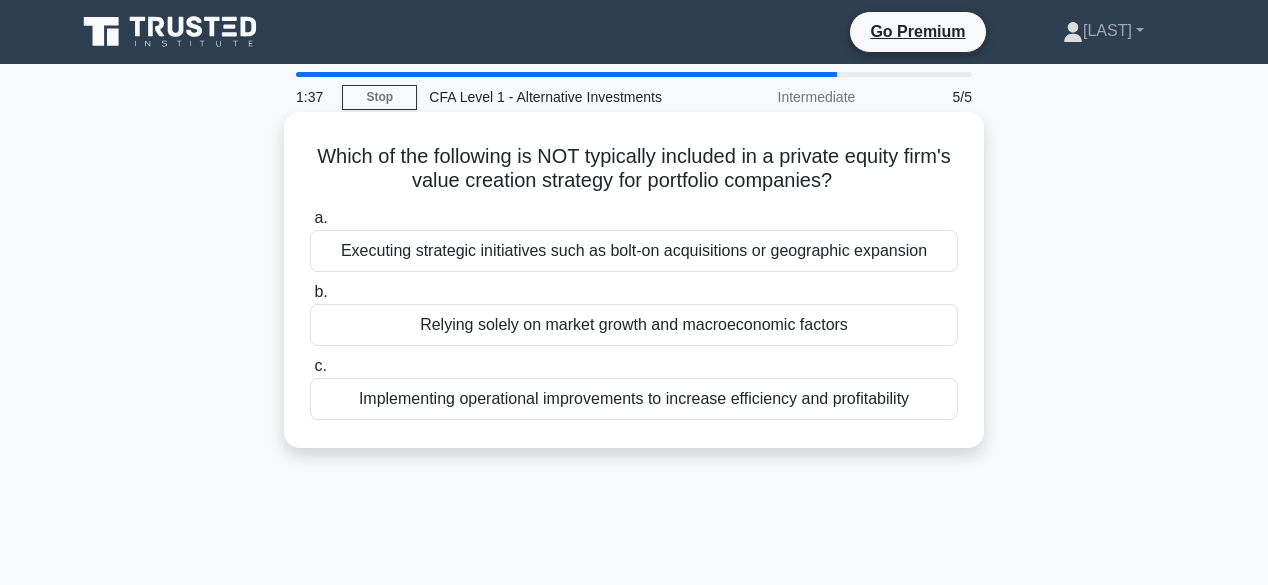 click on "Relying solely on market growth and macroeconomic factors" at bounding box center [634, 325] 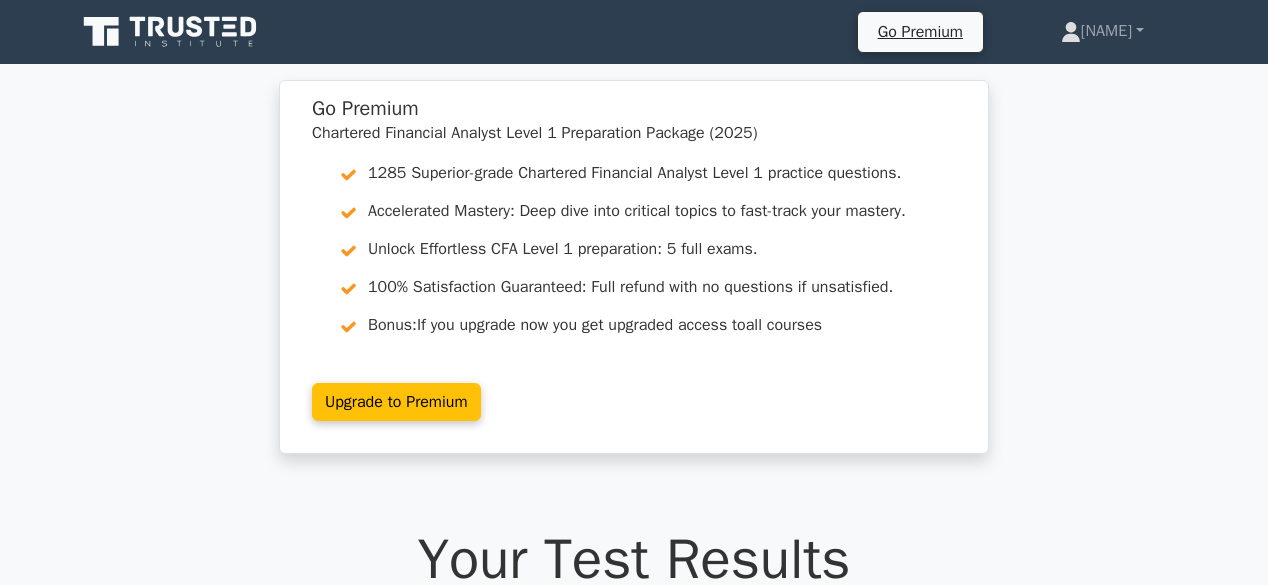 scroll, scrollTop: 0, scrollLeft: 0, axis: both 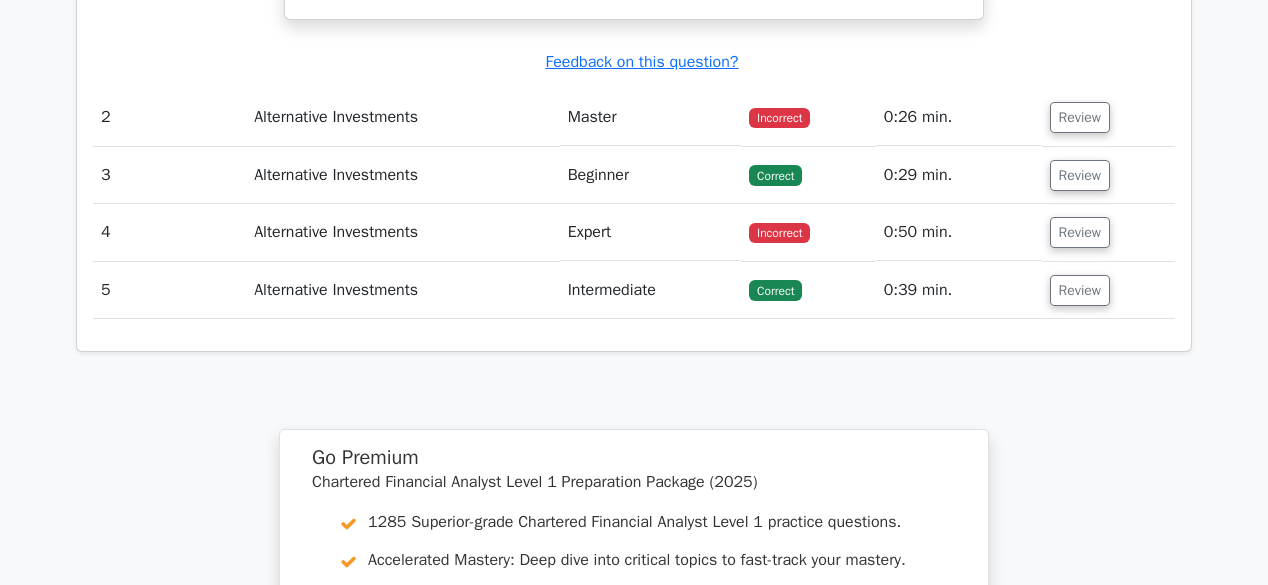 click on "Incorrect" at bounding box center [779, 118] 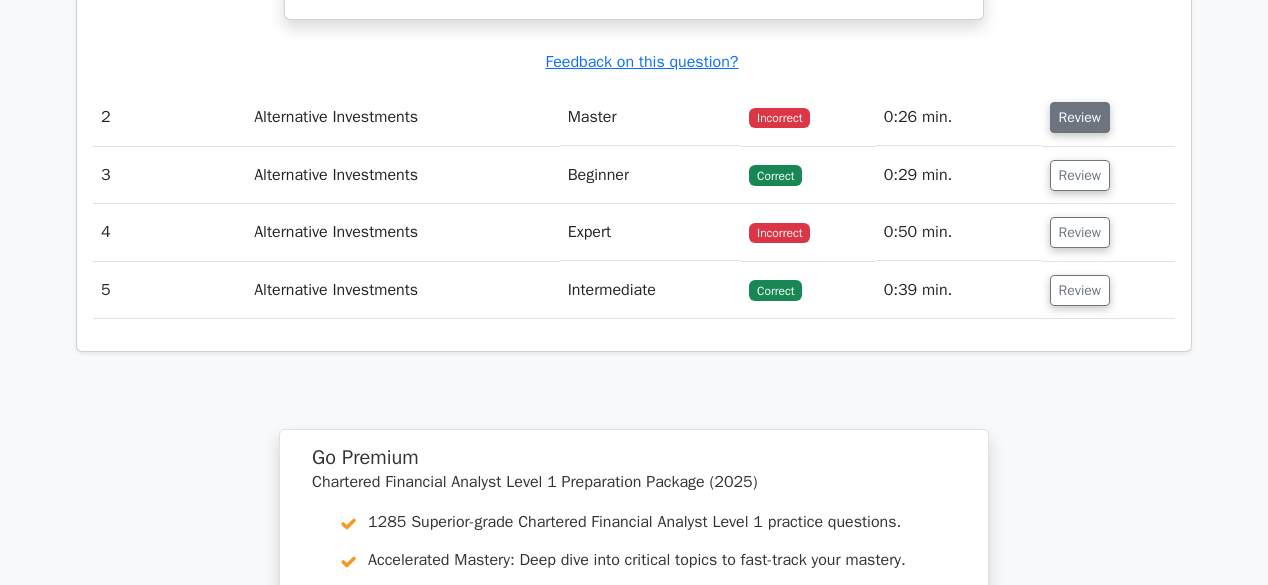 click on "Review" at bounding box center [1080, 117] 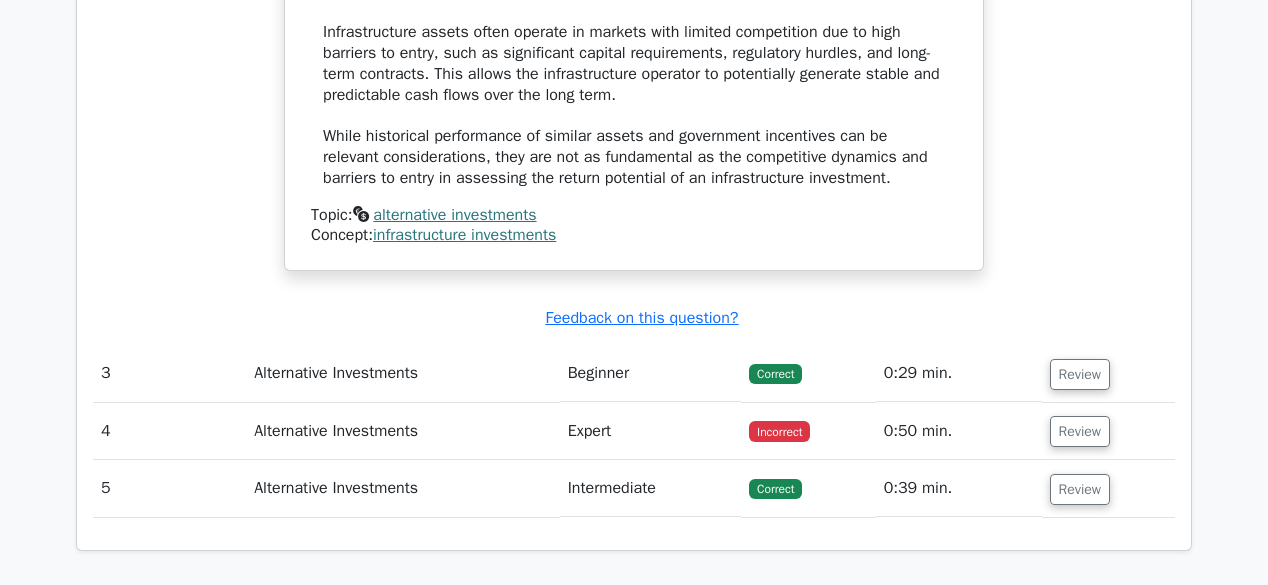 scroll, scrollTop: 2704, scrollLeft: 0, axis: vertical 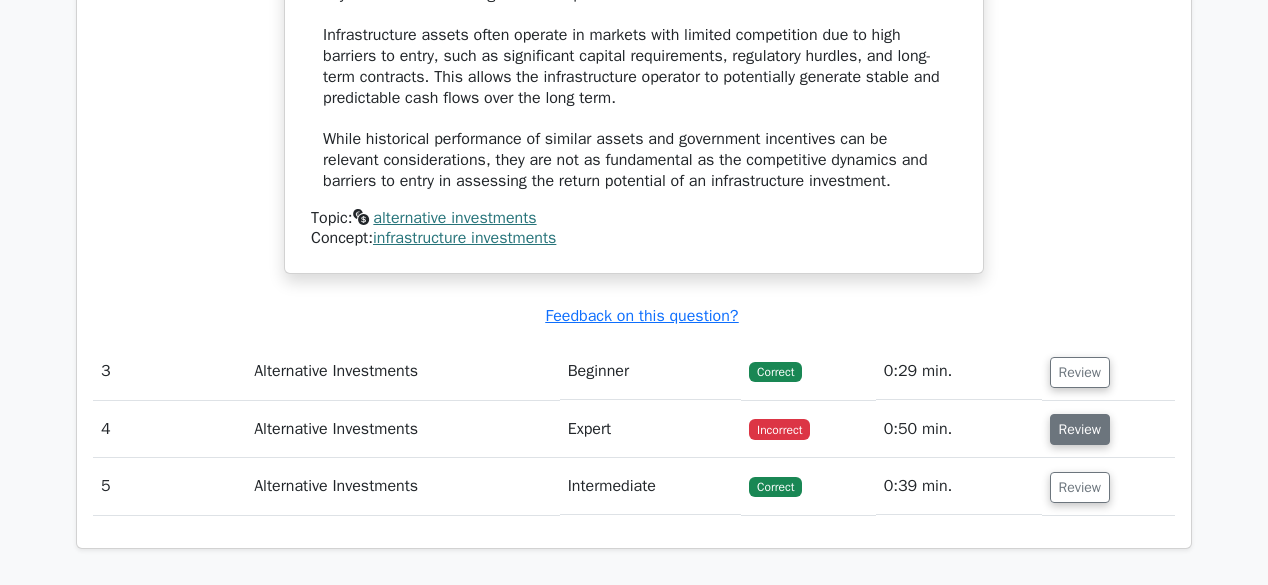click on "Review" at bounding box center [1080, 429] 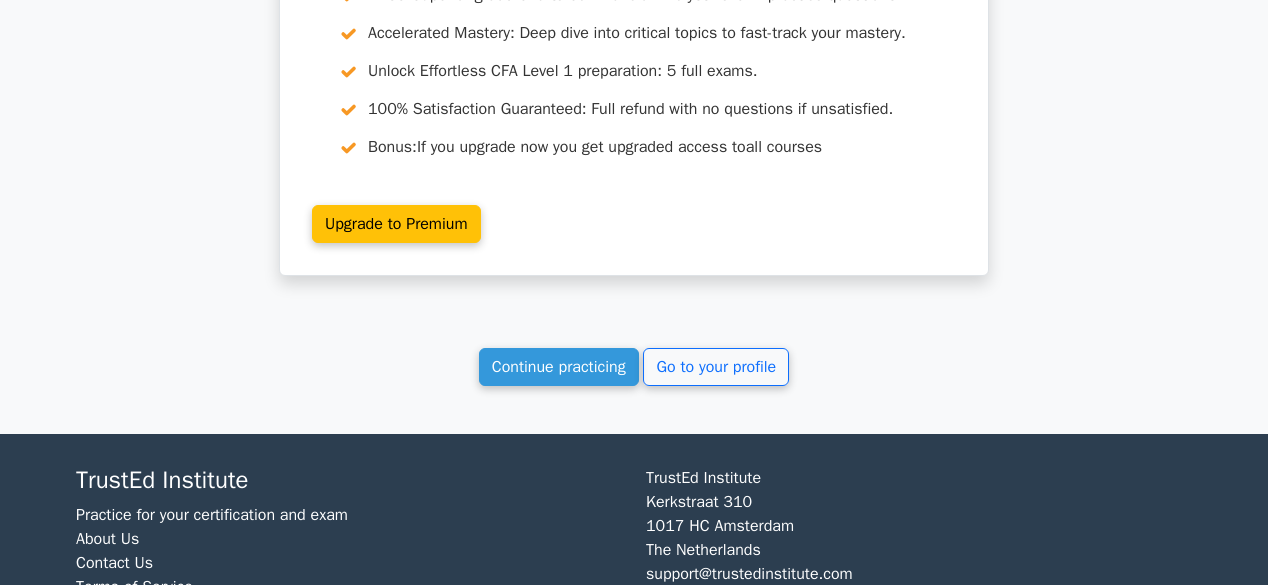 scroll, scrollTop: 4323, scrollLeft: 0, axis: vertical 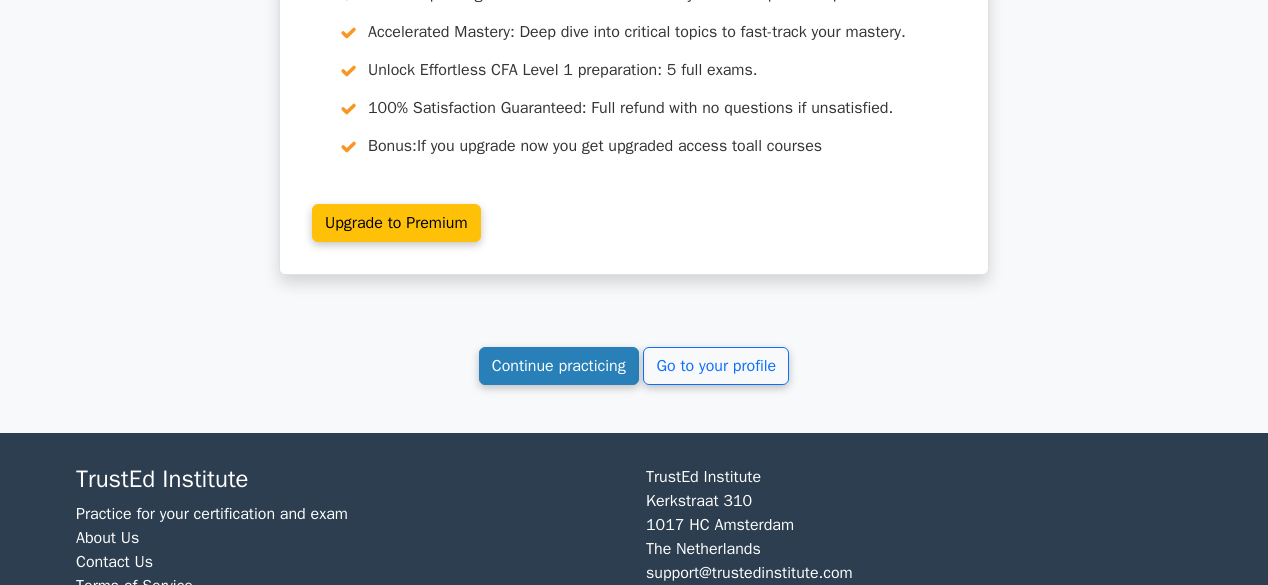 click on "Continue practicing" at bounding box center (559, 366) 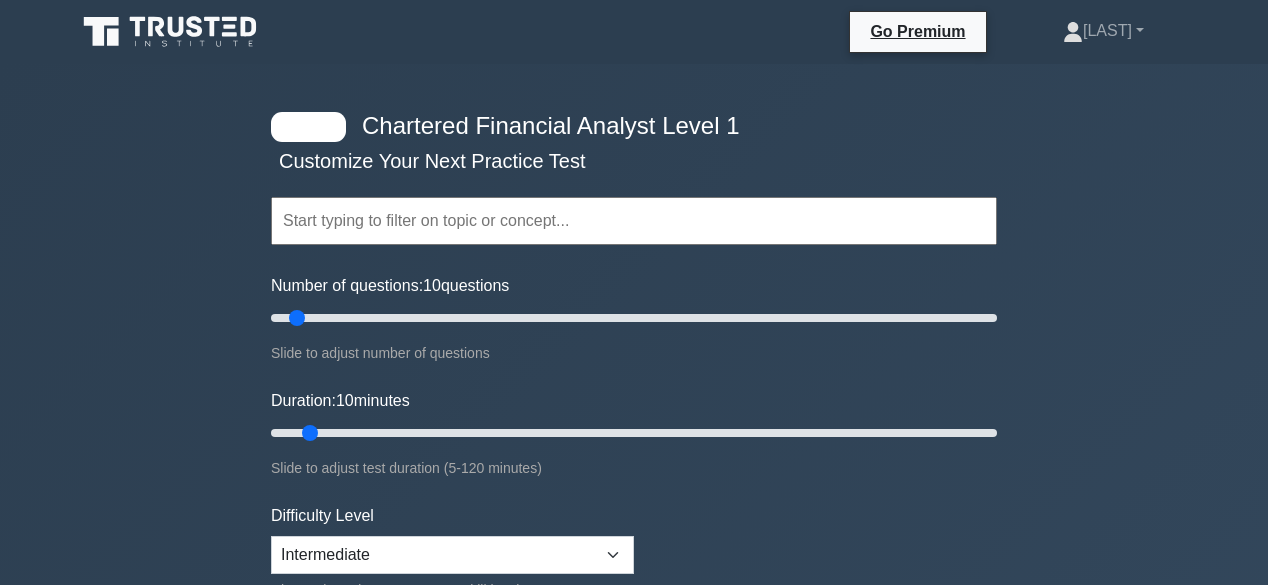 scroll, scrollTop: 0, scrollLeft: 0, axis: both 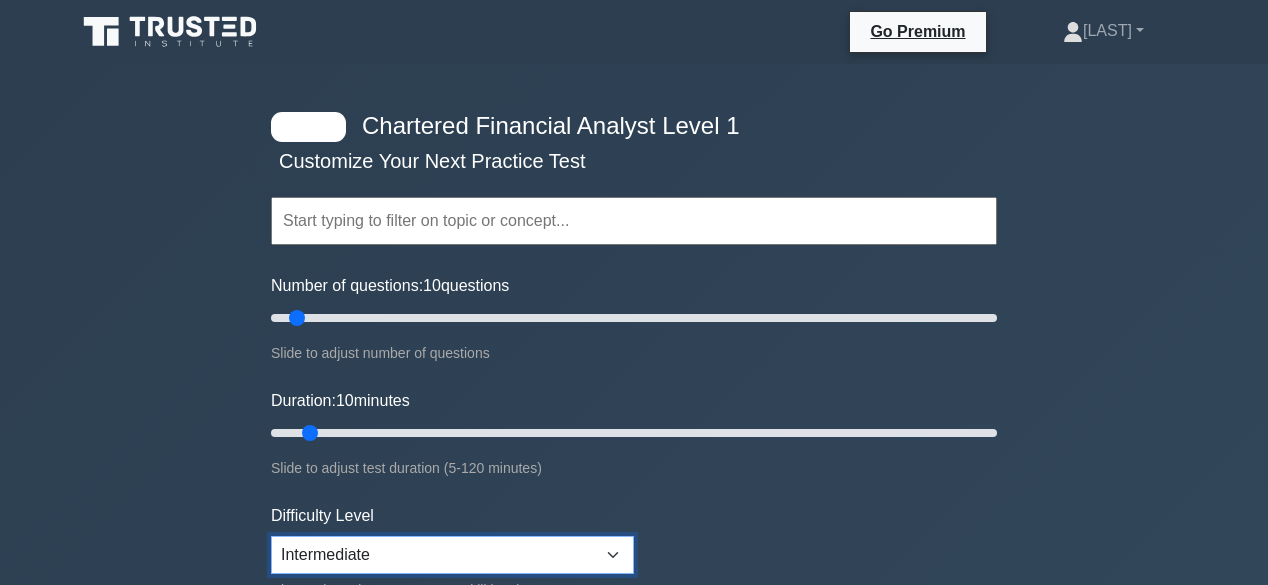 select on "expert" 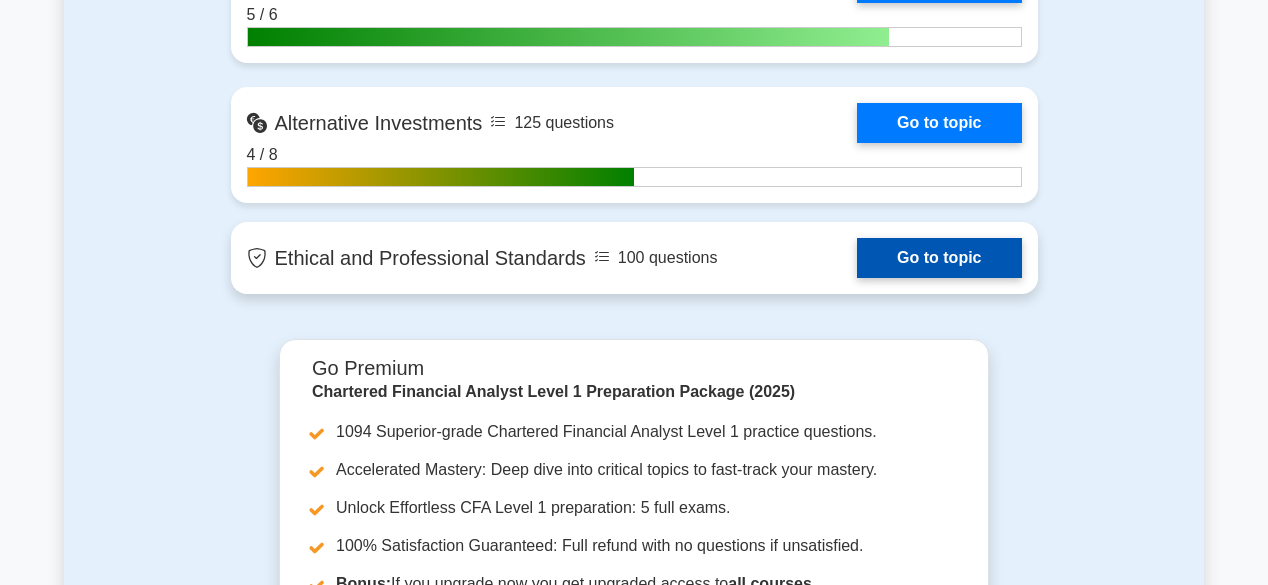 scroll, scrollTop: 2371, scrollLeft: 0, axis: vertical 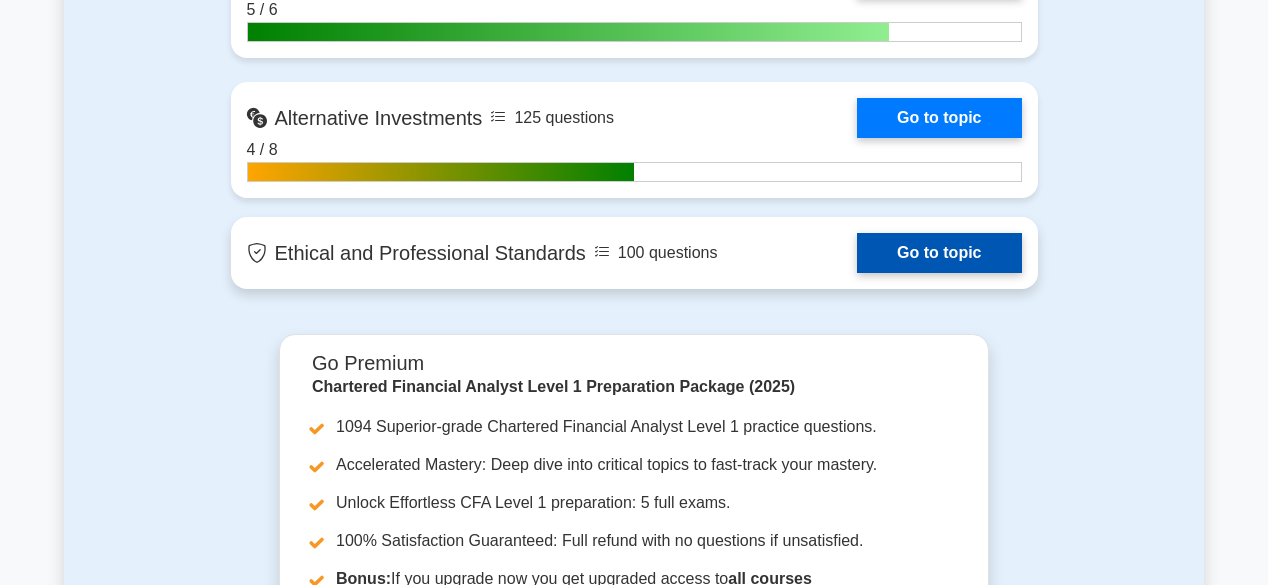 click on "Go to topic" at bounding box center (939, 253) 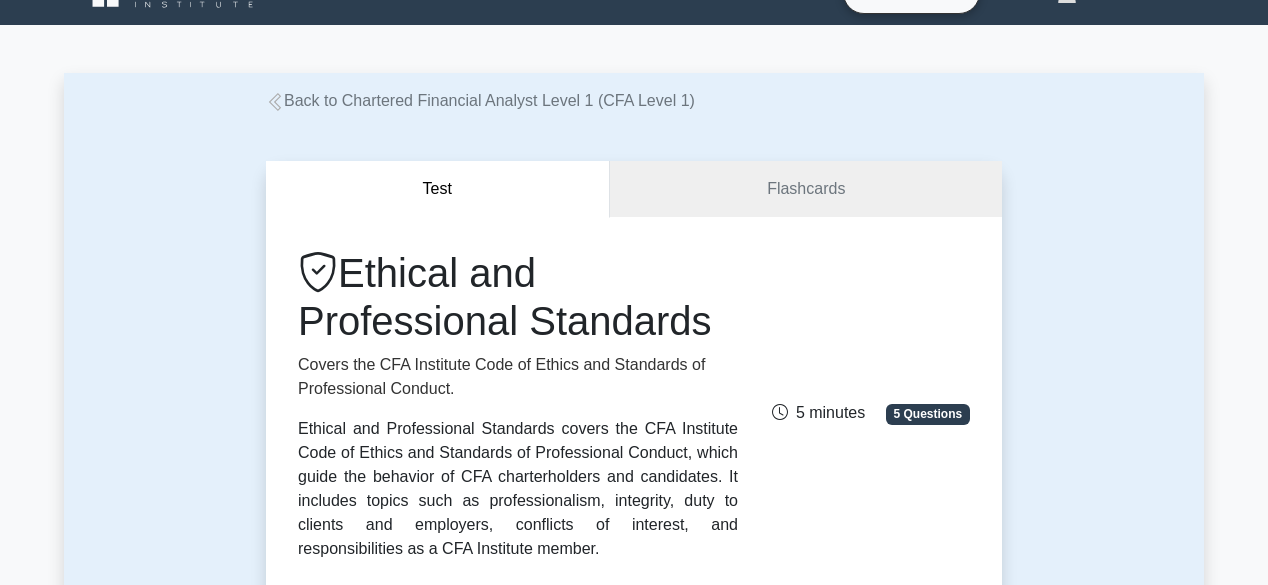 scroll, scrollTop: 0, scrollLeft: 0, axis: both 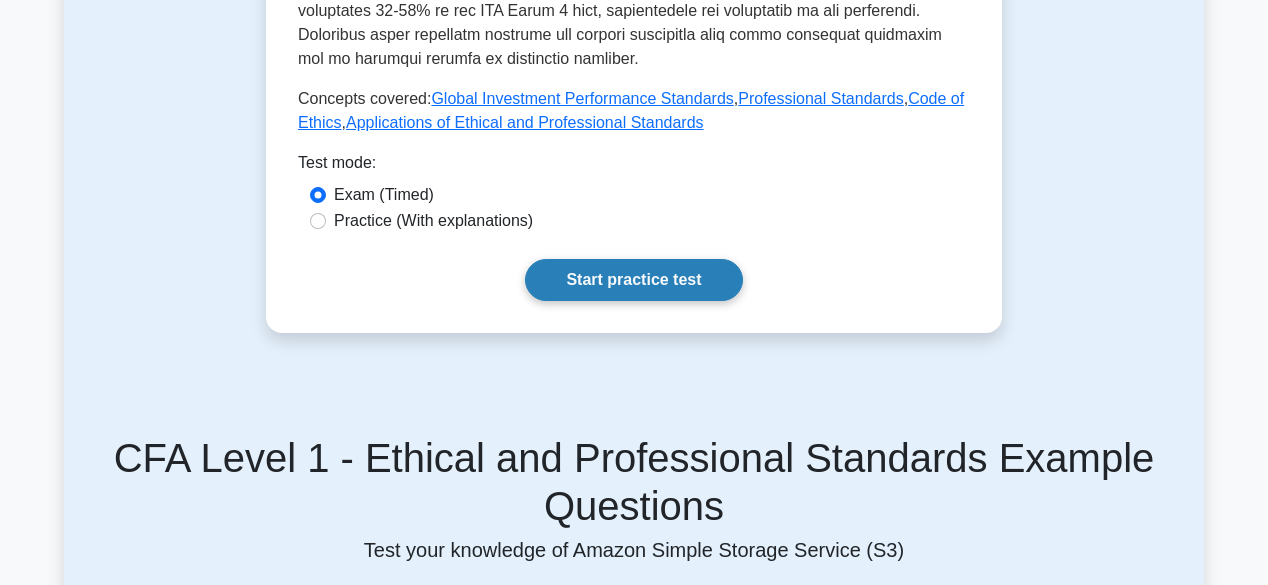 click on "Start practice test" at bounding box center (633, 280) 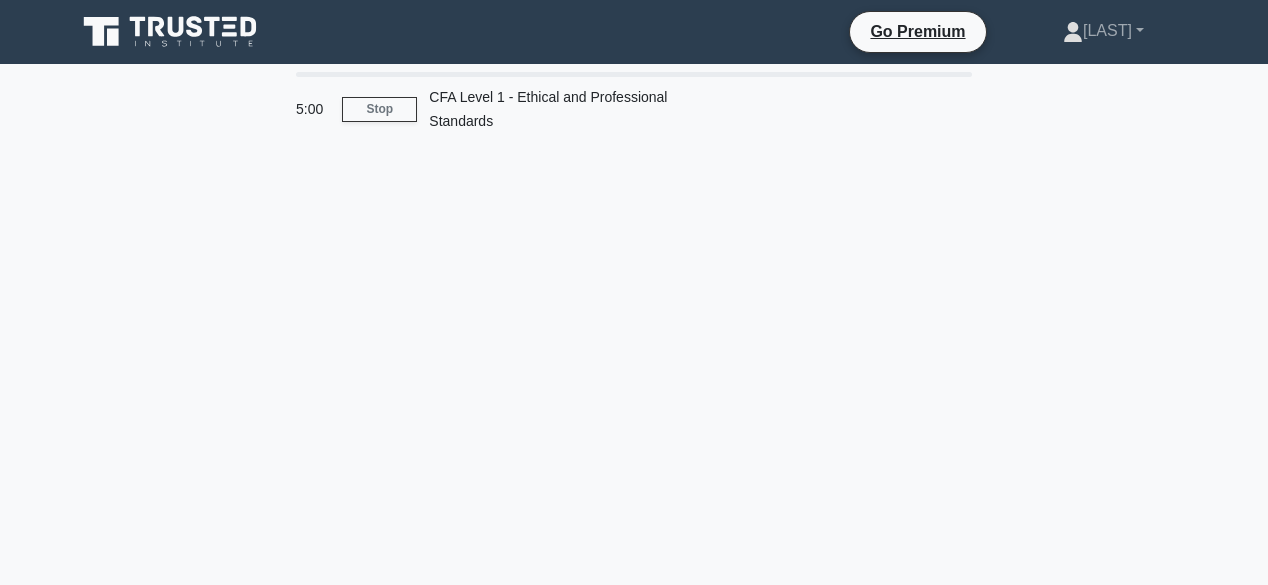 scroll, scrollTop: 0, scrollLeft: 0, axis: both 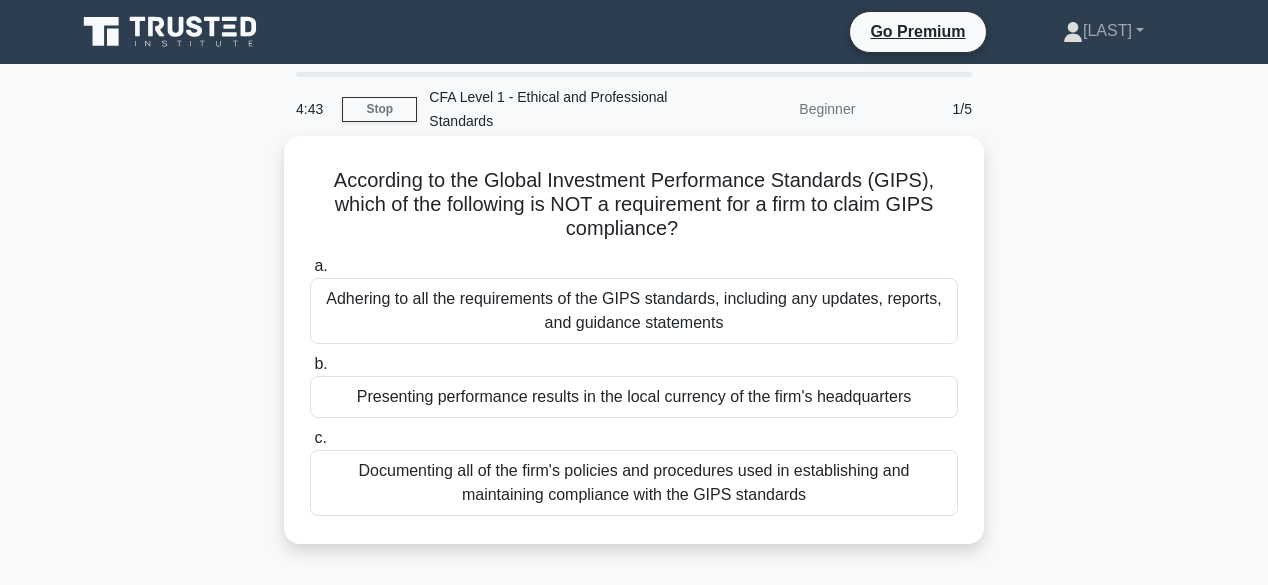 click on "Presenting performance results in the local currency of the firm's headquarters" at bounding box center (634, 397) 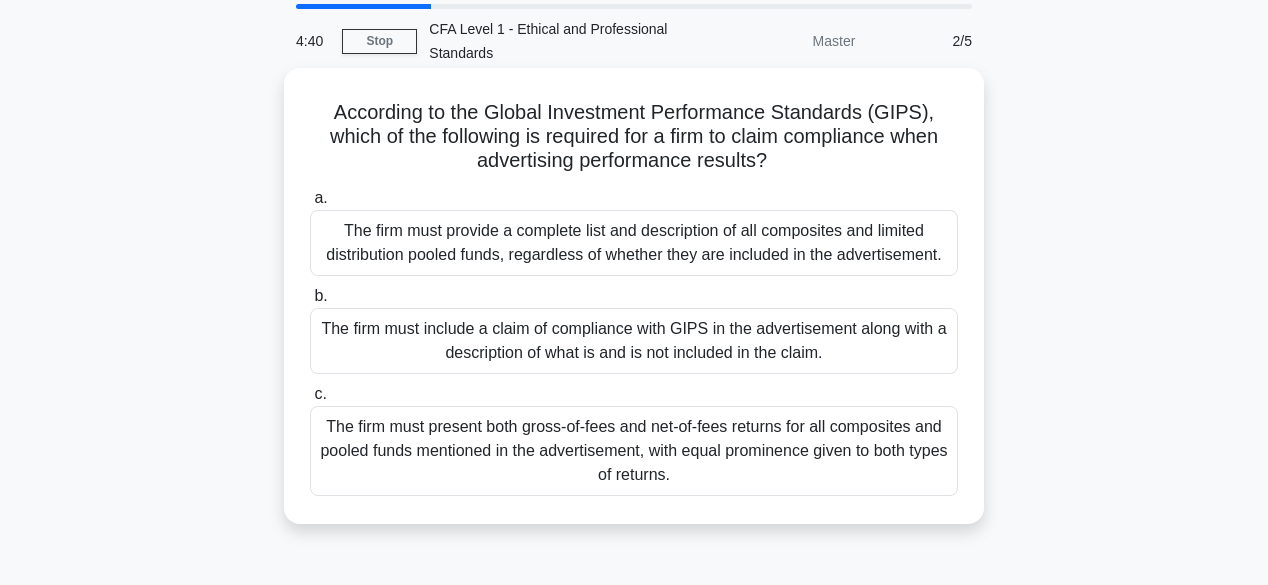scroll, scrollTop: 71, scrollLeft: 0, axis: vertical 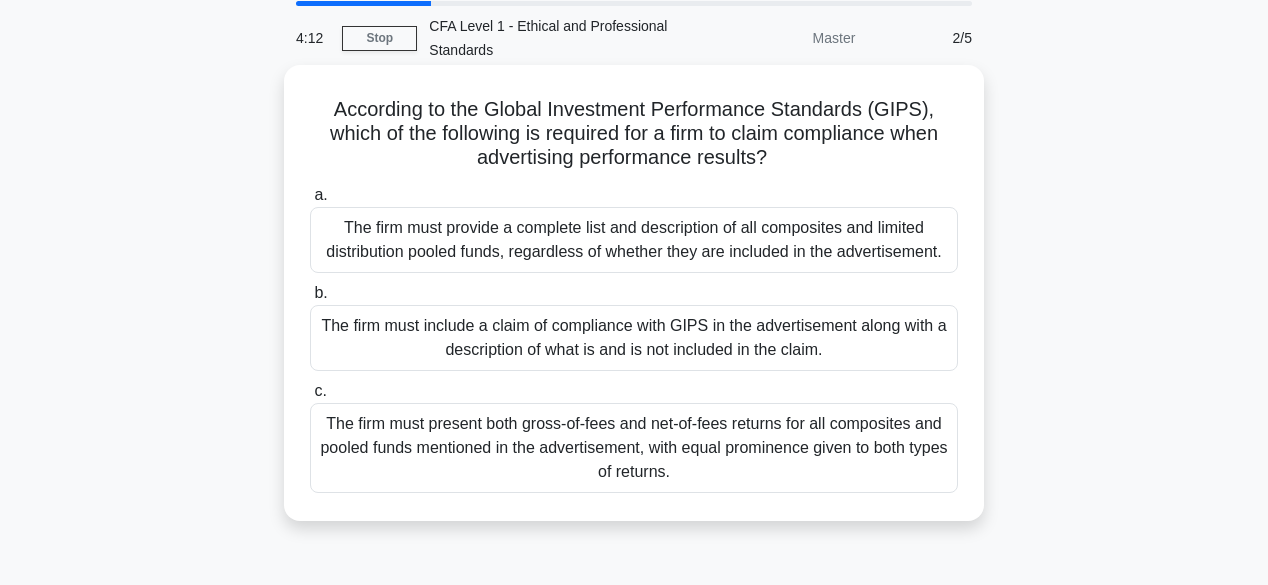 click on "The firm must present both gross-of-fees and net-of-fees returns for all composites and pooled funds mentioned in the advertisement, with equal prominence given to both types of returns." at bounding box center [634, 448] 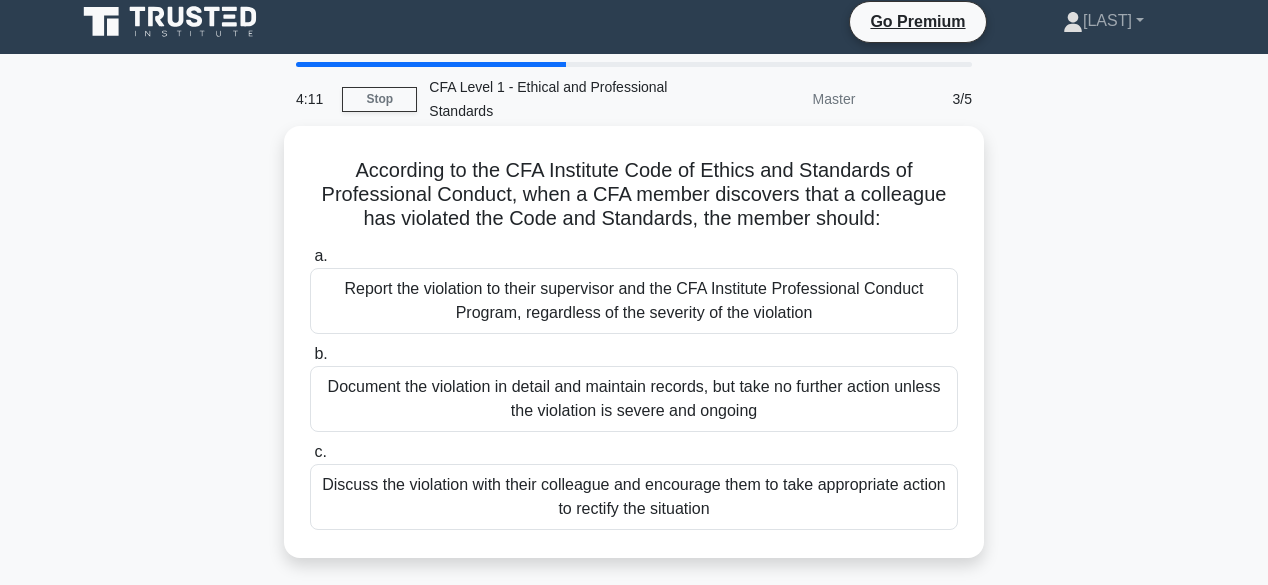 scroll, scrollTop: 42, scrollLeft: 0, axis: vertical 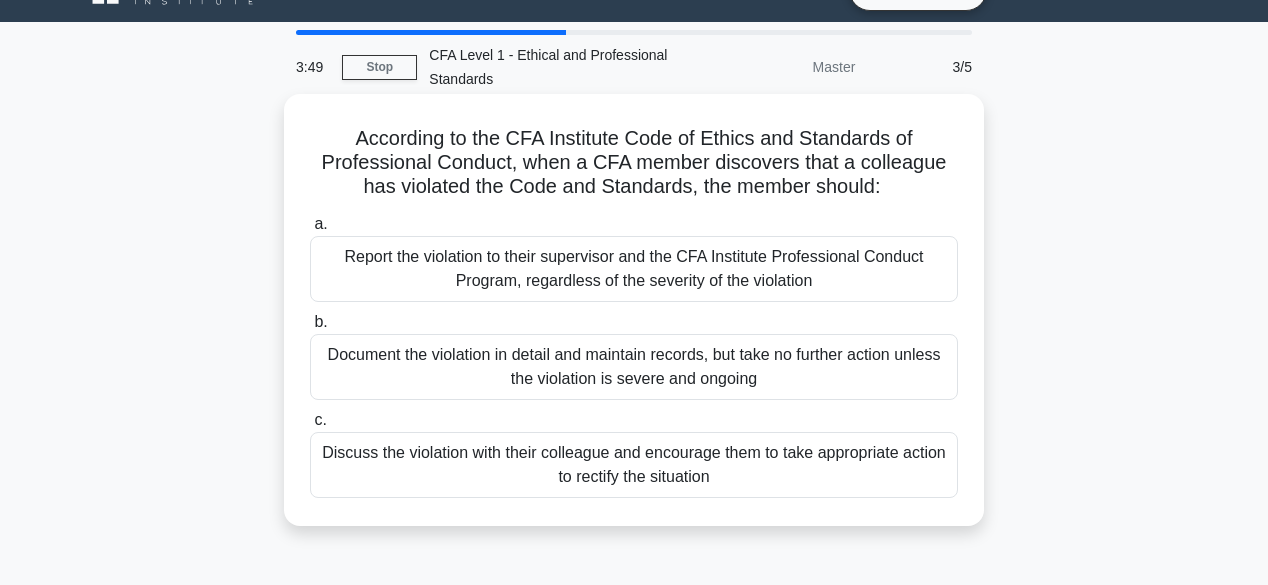 click on "Report the violation to their supervisor and the CFA Institute Professional Conduct Program, regardless of the severity of the violation" at bounding box center (634, 269) 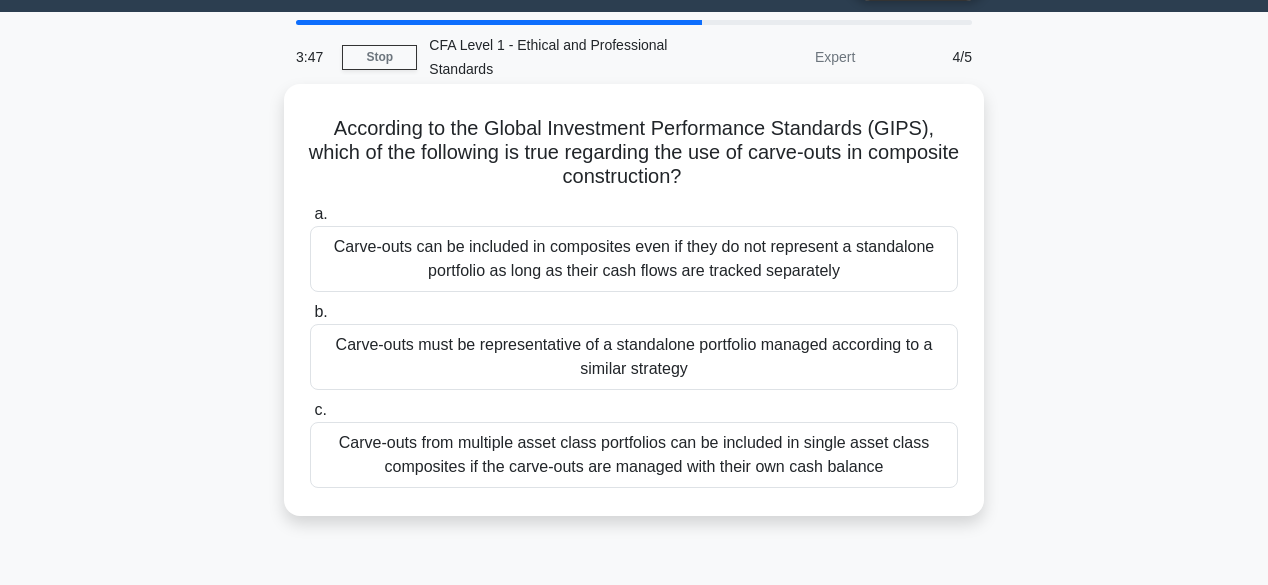 scroll, scrollTop: 62, scrollLeft: 0, axis: vertical 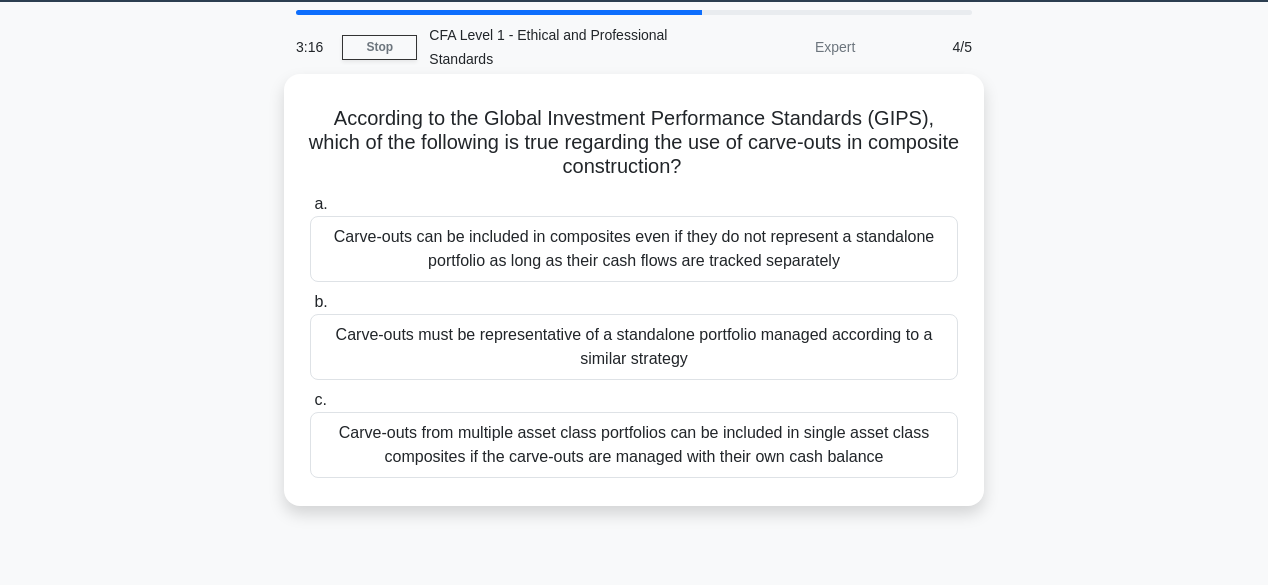 click on "Carve-outs must be representative of a standalone portfolio managed according to a similar strategy" at bounding box center [634, 347] 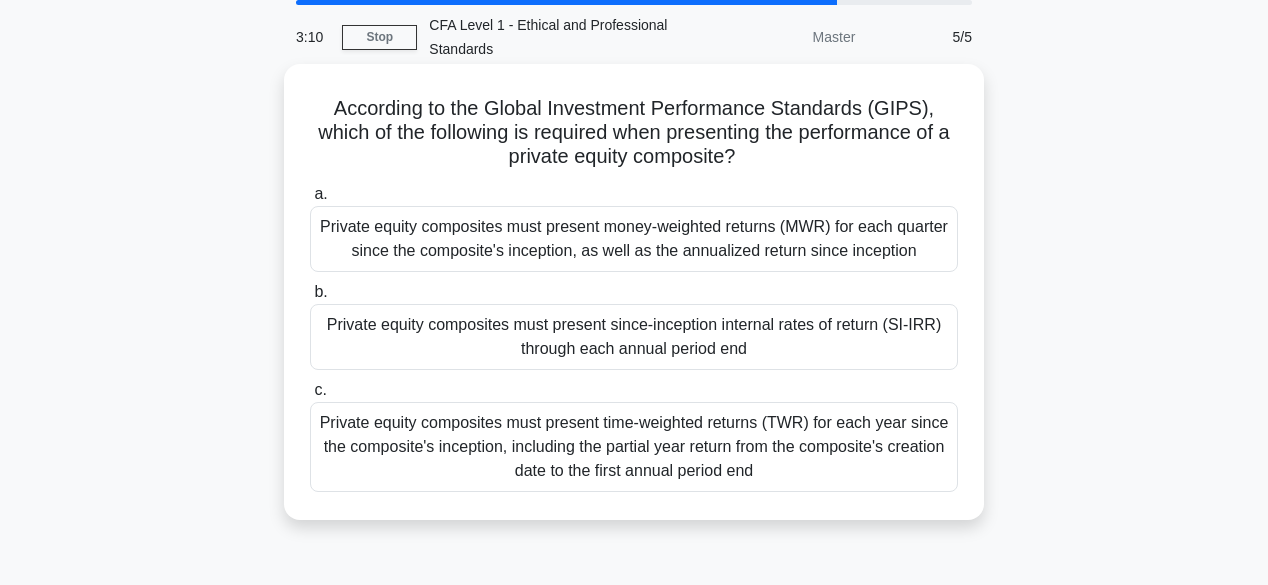 scroll, scrollTop: 71, scrollLeft: 0, axis: vertical 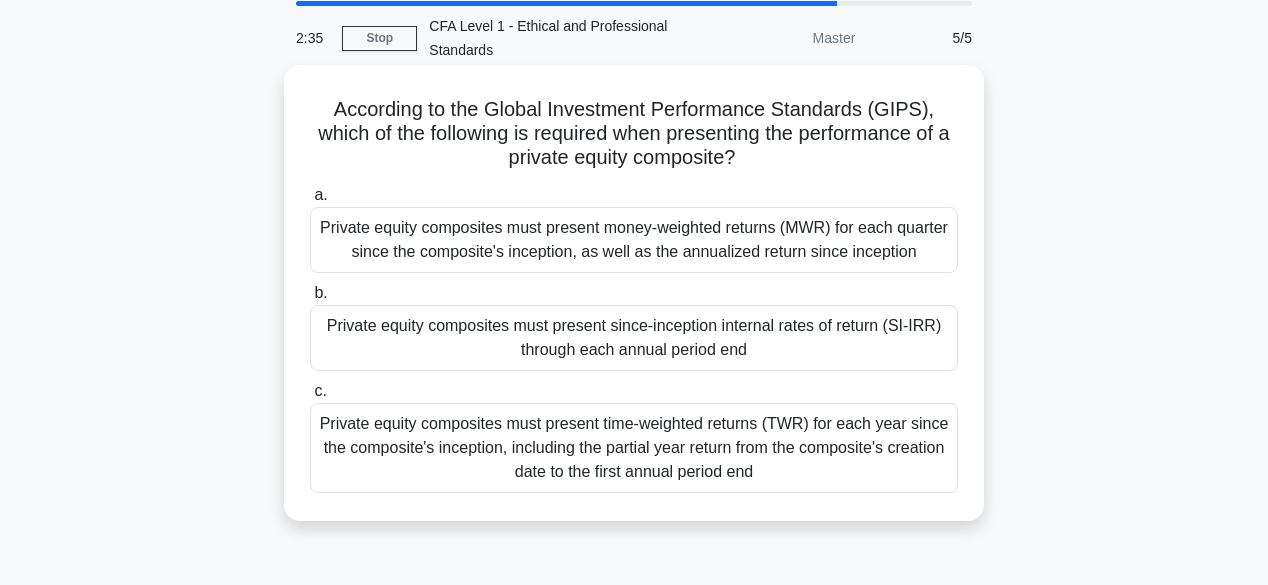 click on "Private equity composites must present money-weighted returns (MWR) for each quarter since the composite's inception, as well as the annualized return since inception" at bounding box center [634, 240] 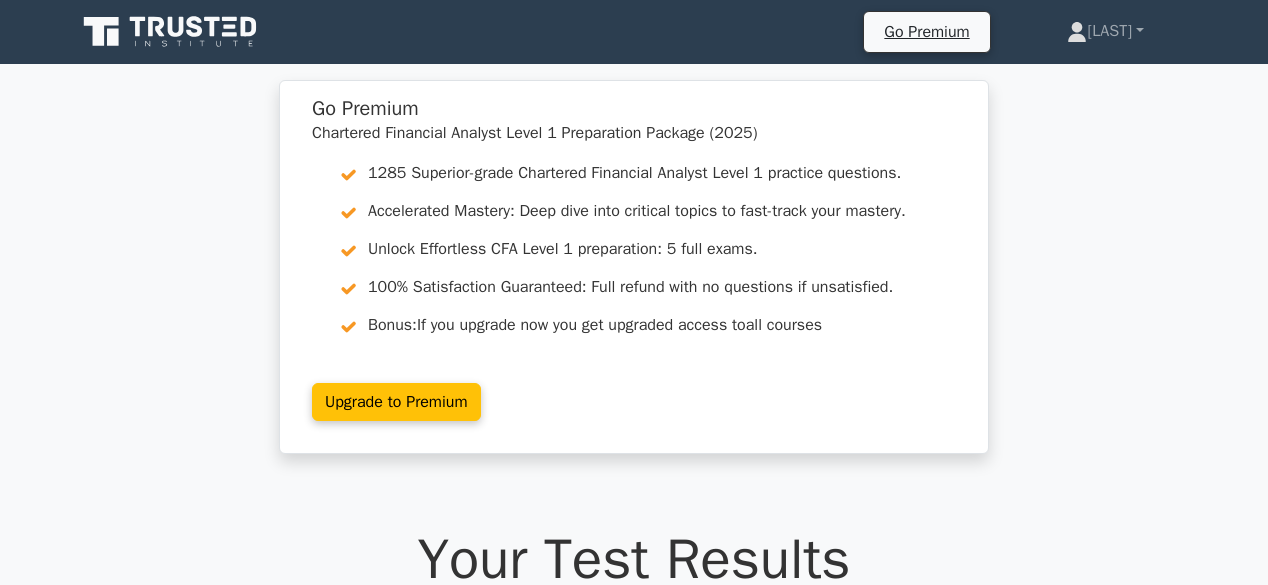 scroll, scrollTop: 160, scrollLeft: 0, axis: vertical 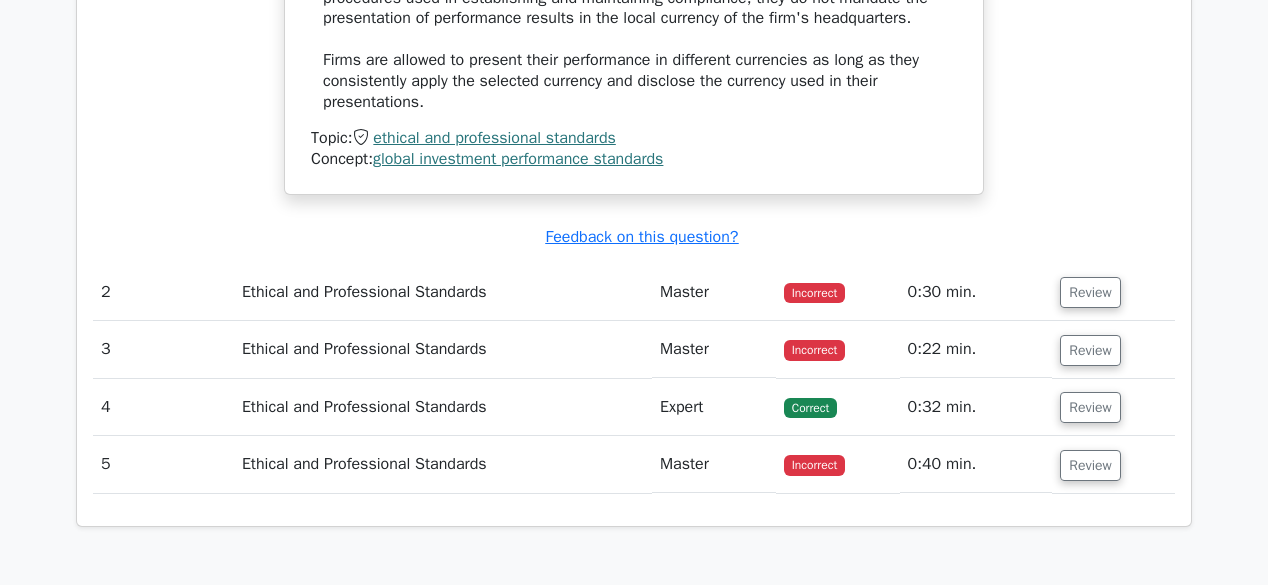 click on "Master" at bounding box center [714, 292] 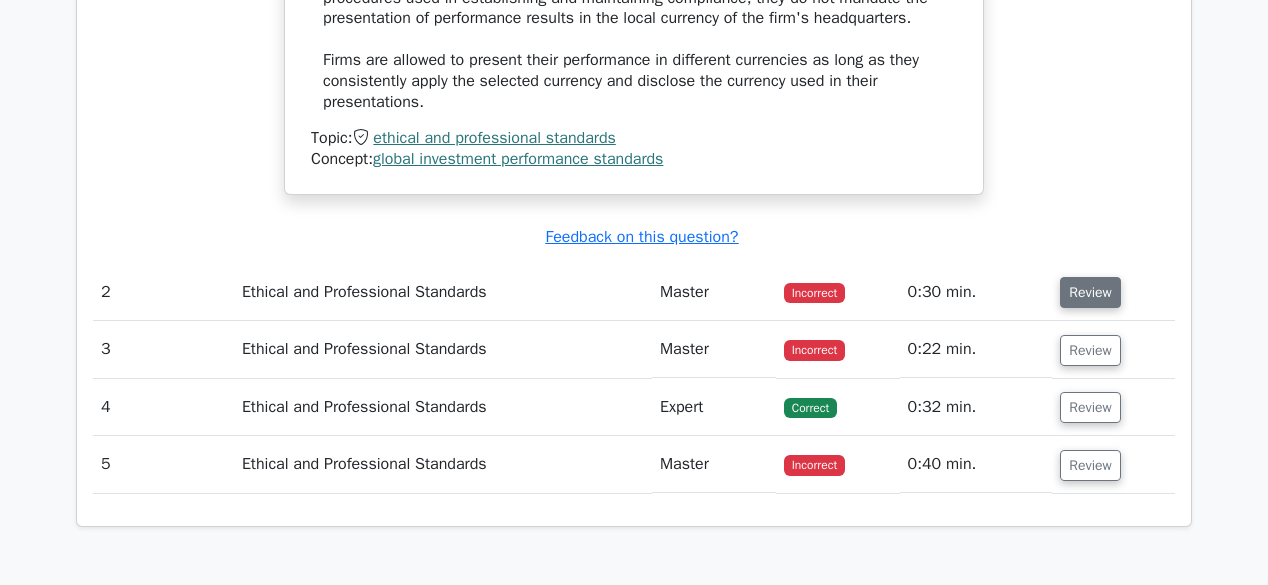 click on "Review" at bounding box center [1090, 292] 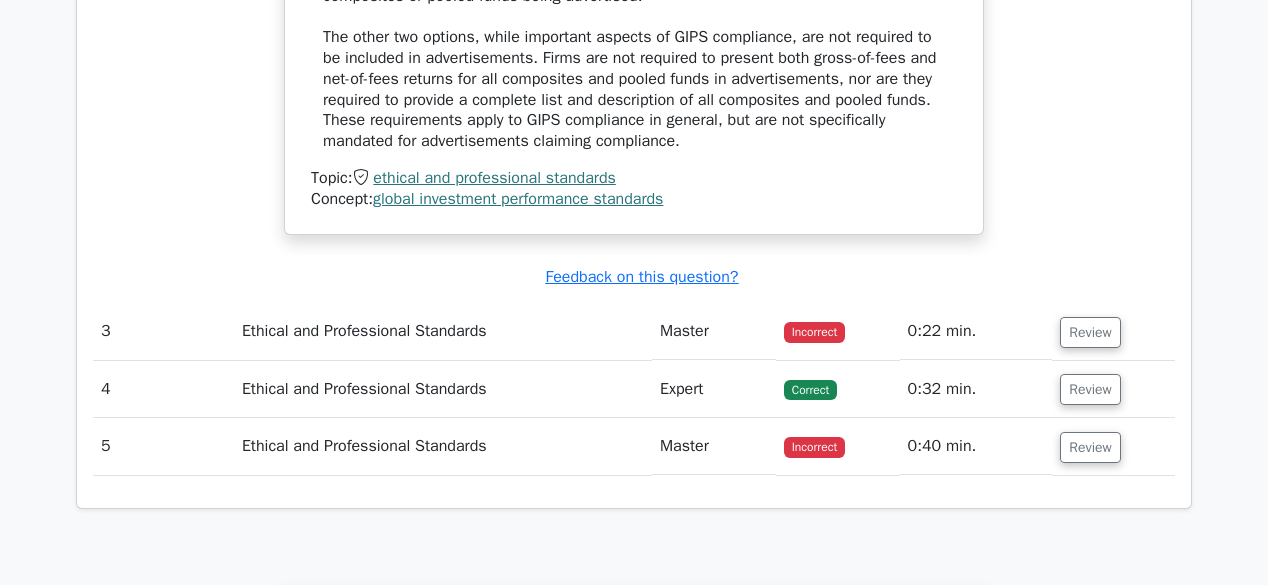scroll, scrollTop: 3049, scrollLeft: 0, axis: vertical 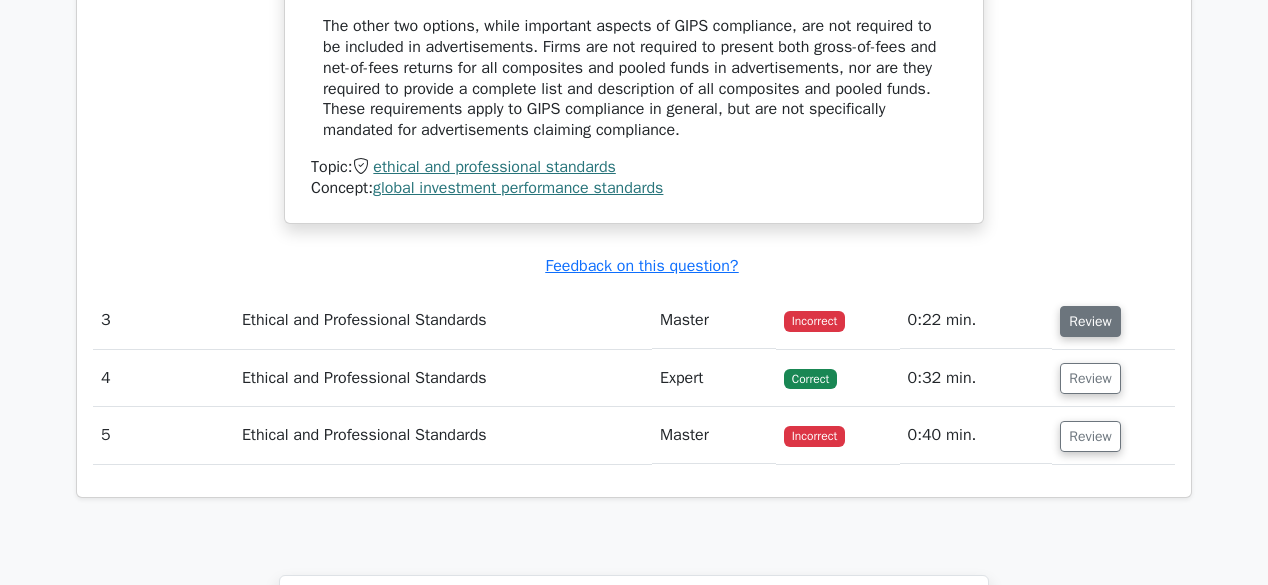 click on "Review" at bounding box center (1090, 321) 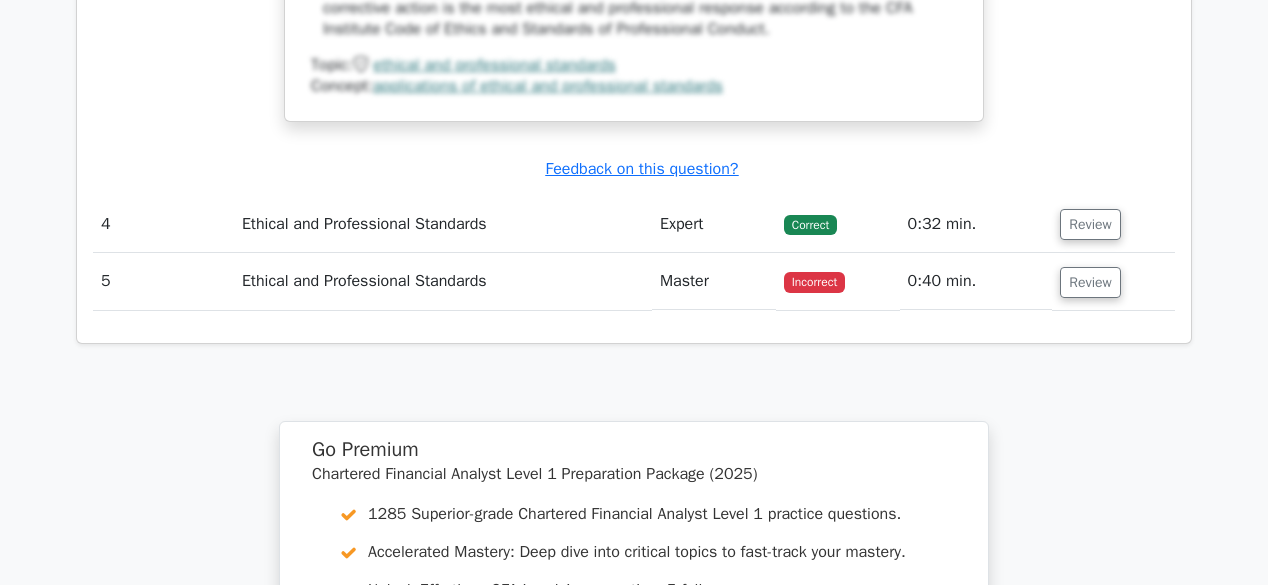 scroll, scrollTop: 4142, scrollLeft: 0, axis: vertical 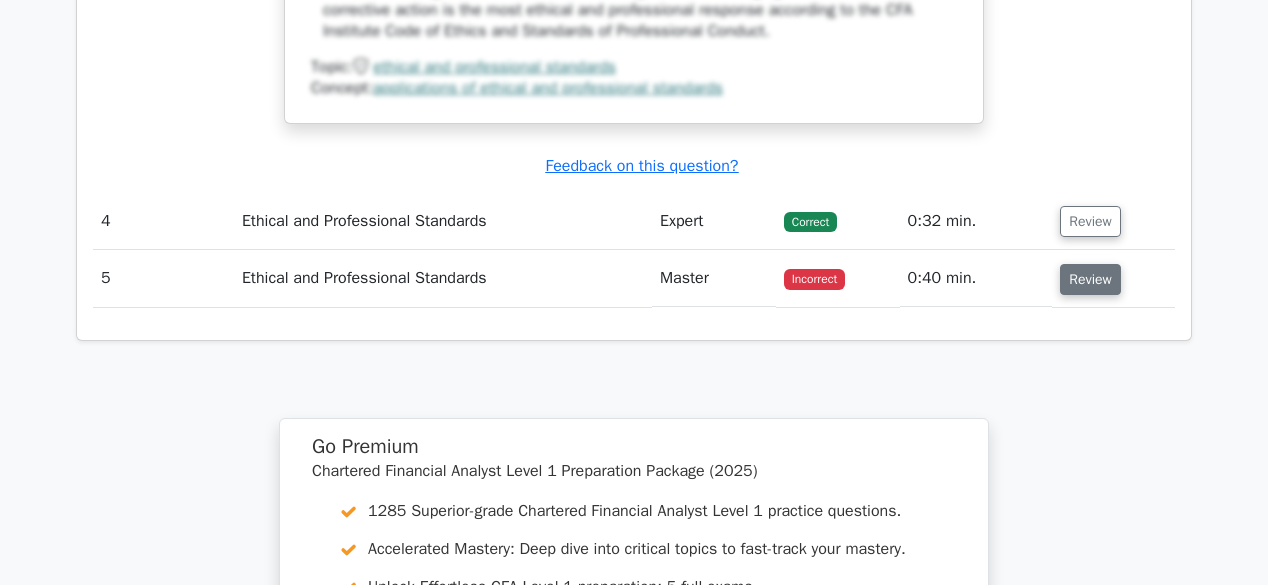 click on "Review" at bounding box center (1090, 279) 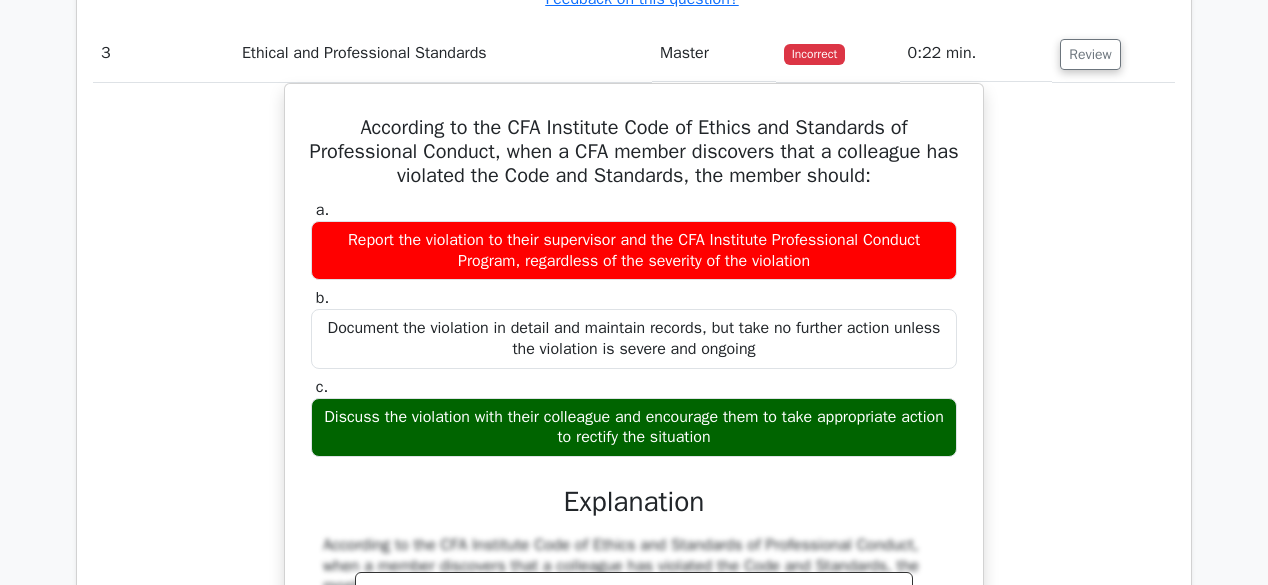 scroll, scrollTop: 3313, scrollLeft: 0, axis: vertical 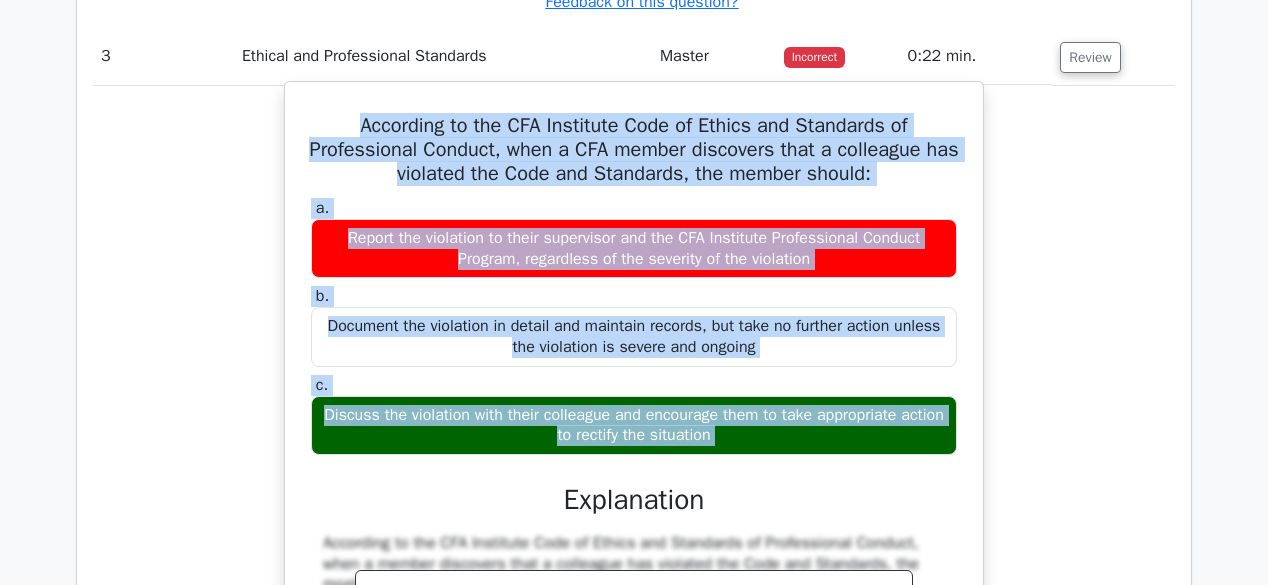 drag, startPoint x: 354, startPoint y: 143, endPoint x: 878, endPoint y: 470, distance: 617.6609 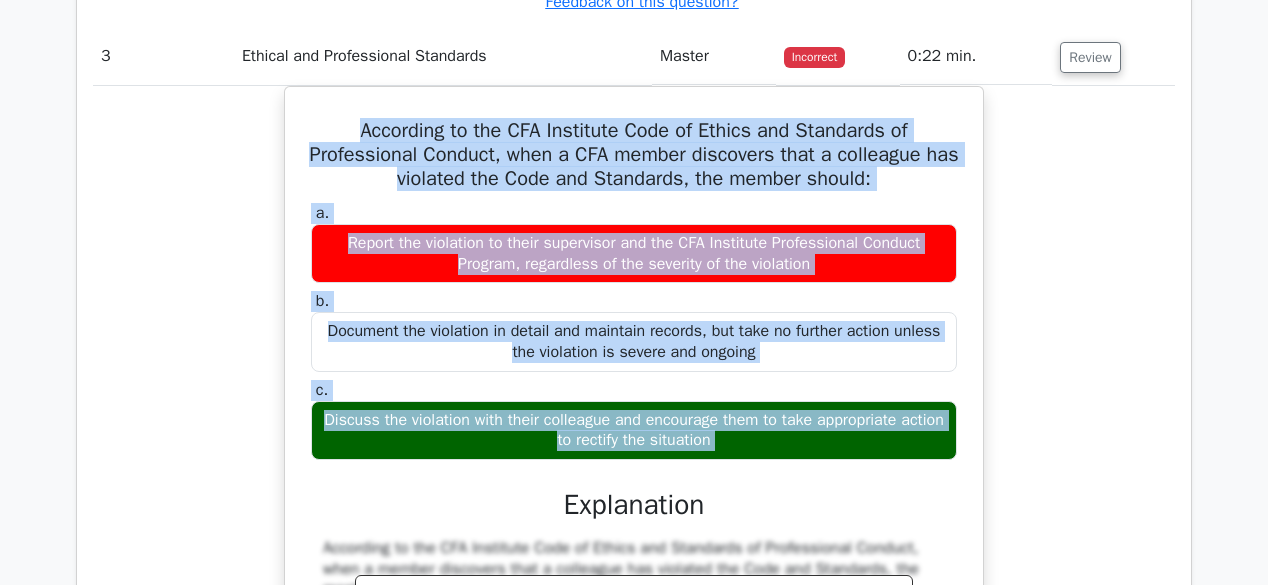 click on "According to the CFA Institute Code of Ethics and Standards of Professional Conduct, when a CFA member discovers that a colleague has violated the Code and Standards, the member should:
a.
Report the violation to their supervisor and the CFA Institute Professional Conduct Program, regardless of the severity of the violation
b." at bounding box center [634, 531] 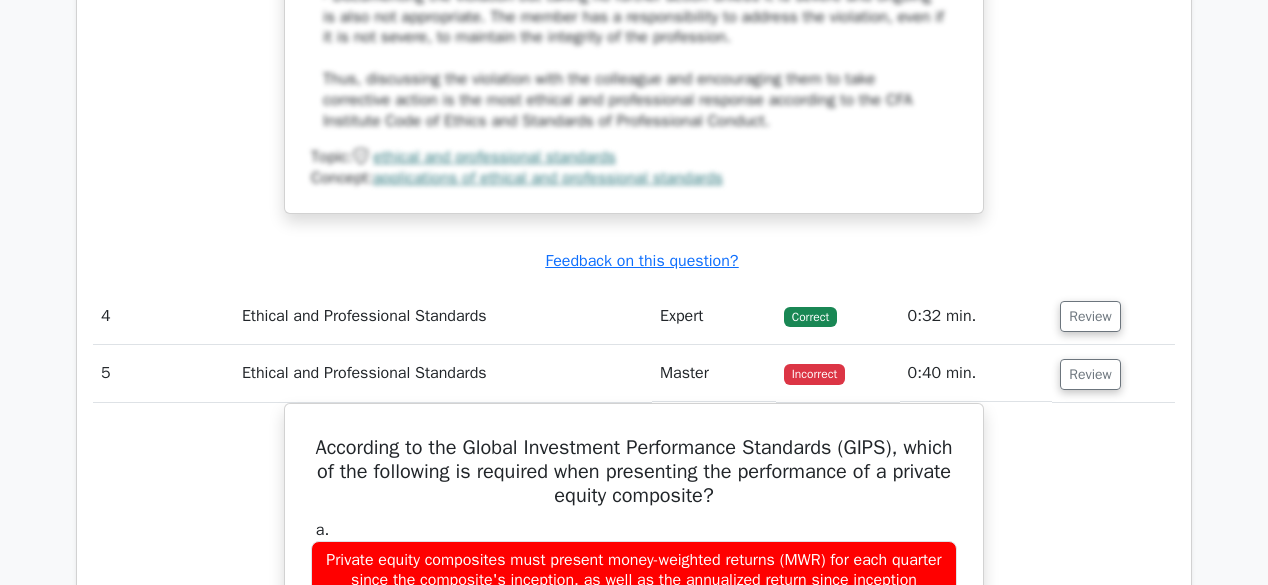 scroll, scrollTop: 4146, scrollLeft: 0, axis: vertical 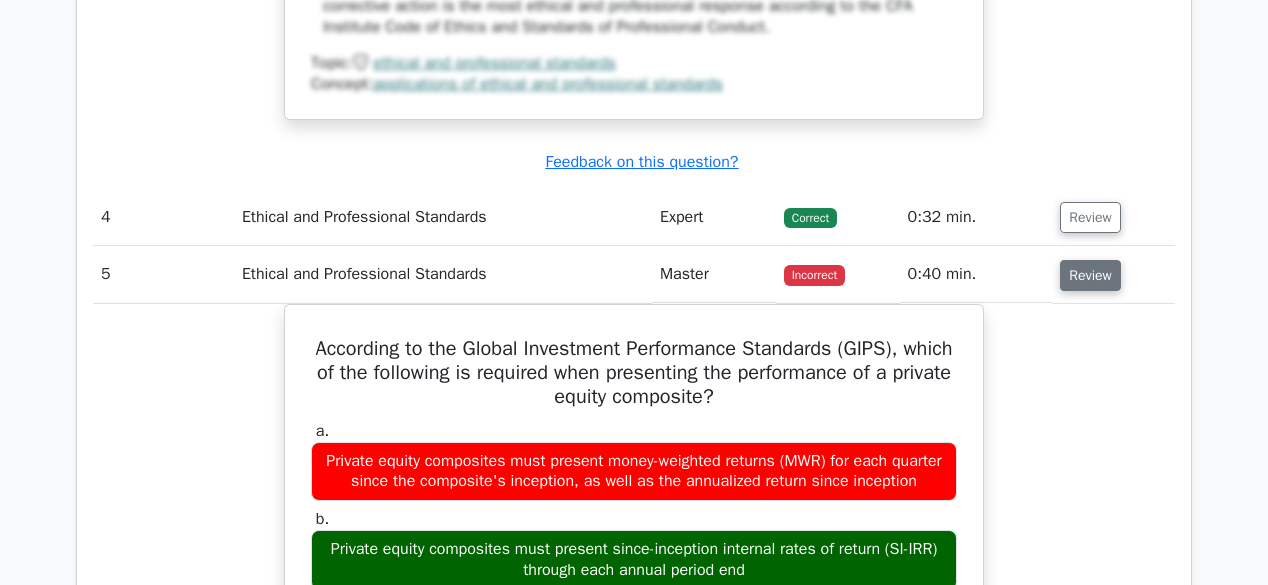 click on "Review" at bounding box center (1090, 275) 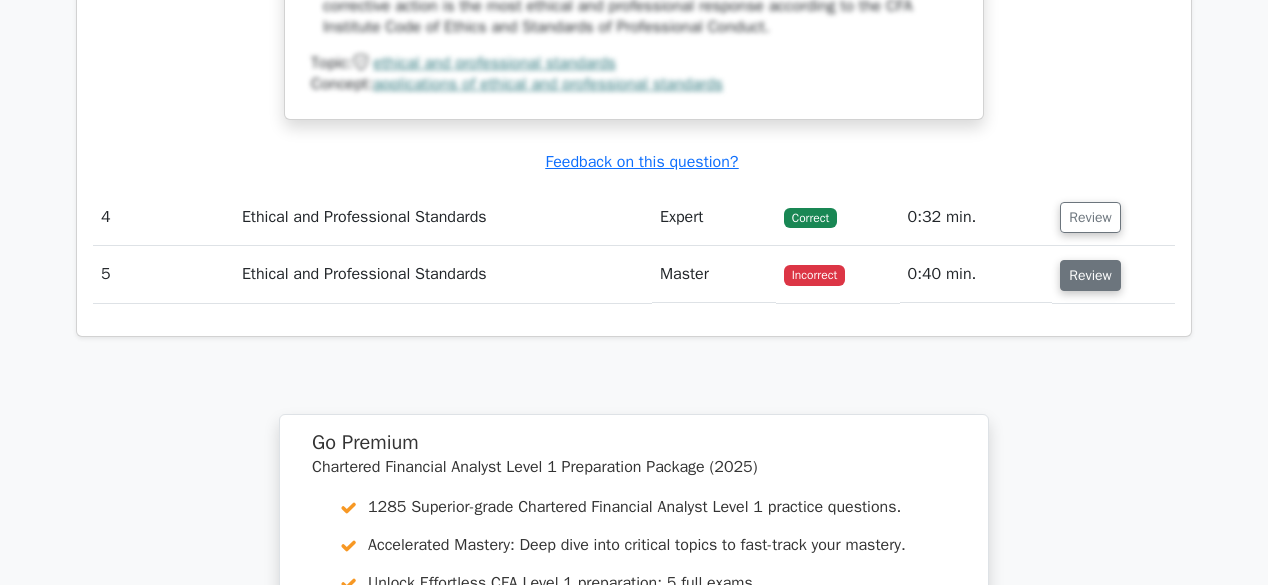 click on "Review" at bounding box center [1090, 275] 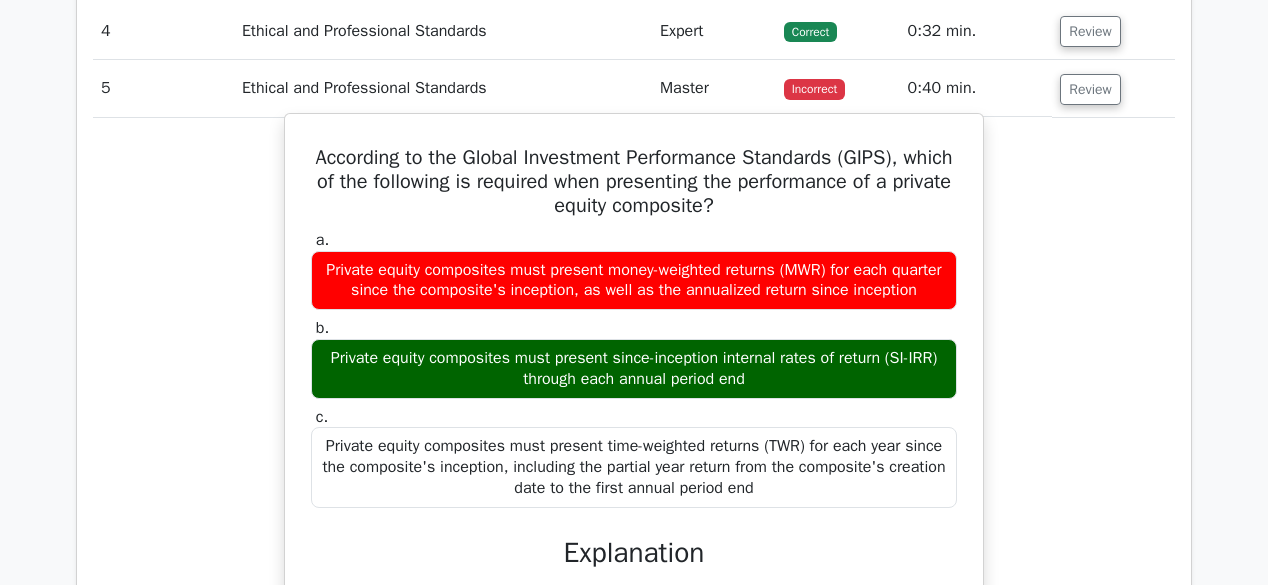 scroll, scrollTop: 4334, scrollLeft: 0, axis: vertical 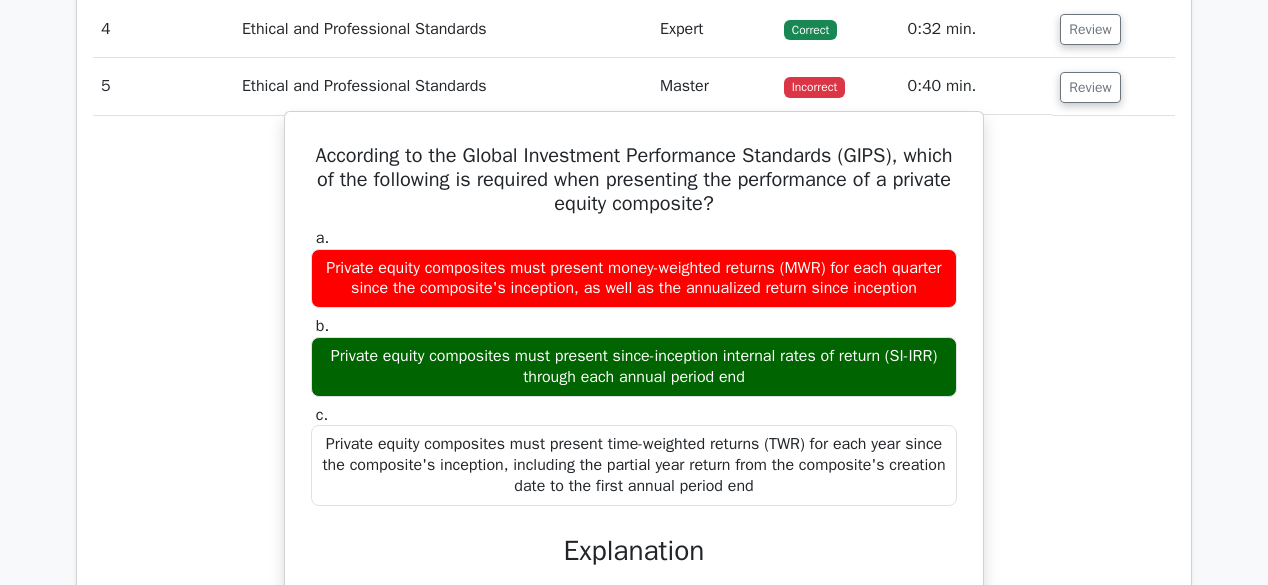 drag, startPoint x: 334, startPoint y: 150, endPoint x: 793, endPoint y: 485, distance: 568.24817 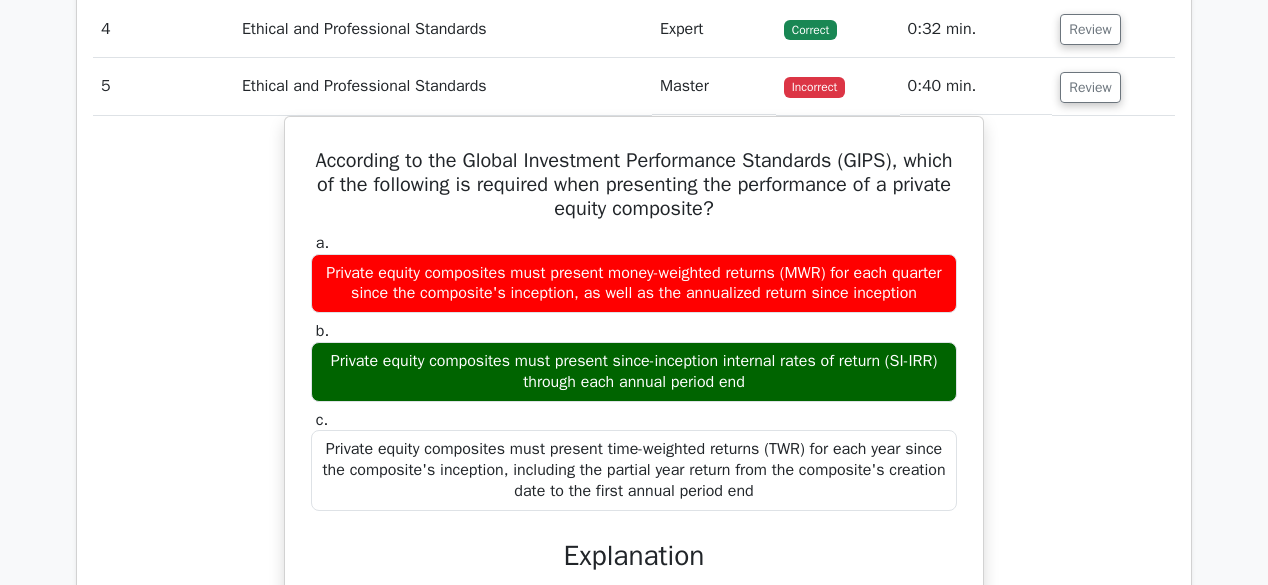 click on "According to the Global Investment Performance Standards (GIPS), which of the following is required when presenting the performance of a private equity composite?
a.
Private equity composites must present money-weighted returns (MWR) for each quarter since the composite's inception, as well as the annualized return since inception
b." at bounding box center [634, 541] 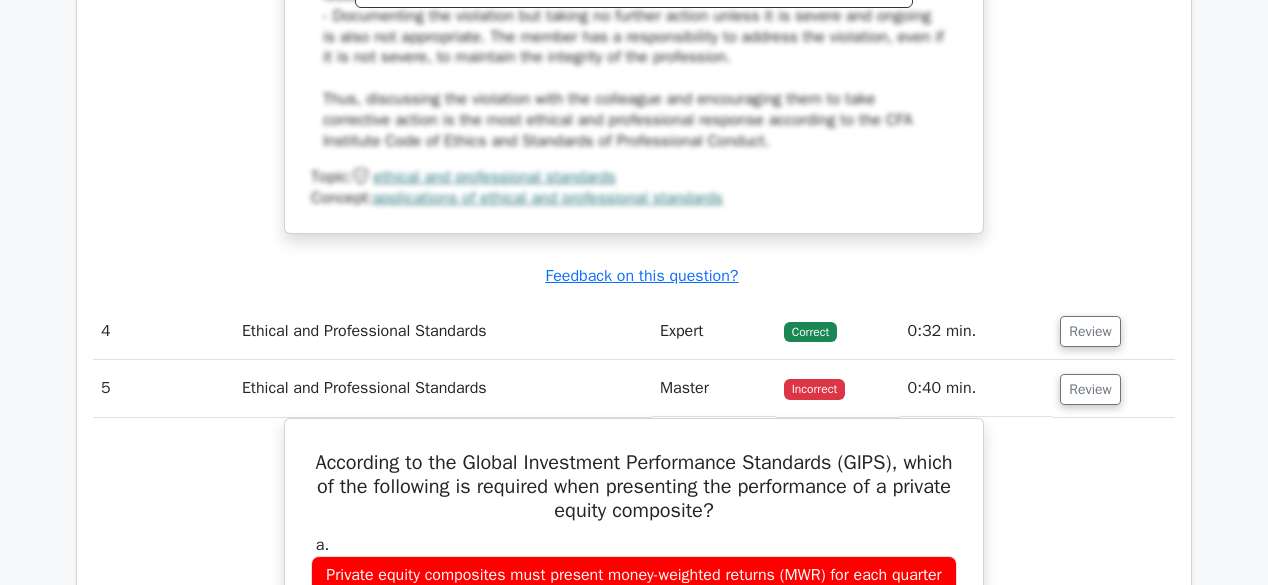 scroll, scrollTop: 3971, scrollLeft: 0, axis: vertical 